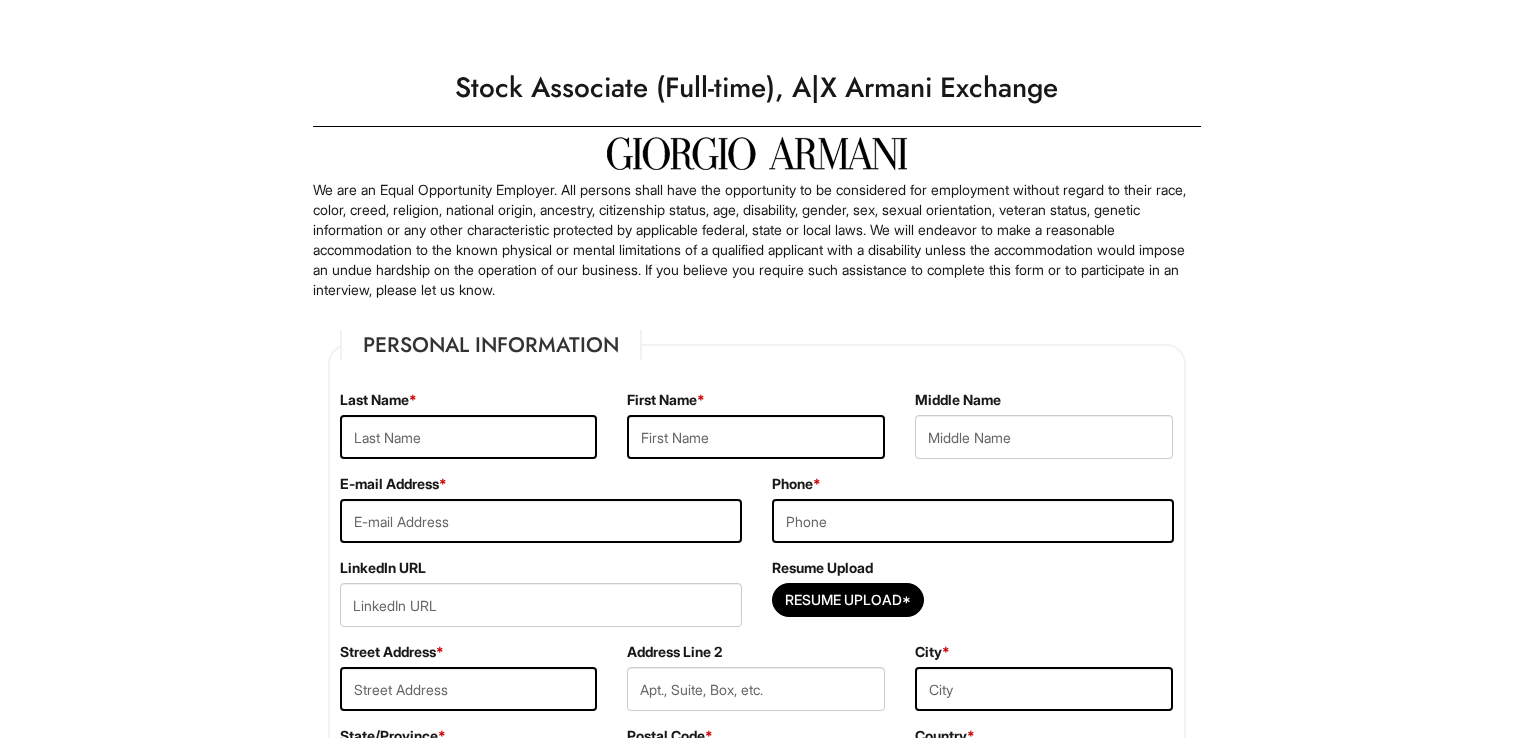 scroll, scrollTop: 0, scrollLeft: 0, axis: both 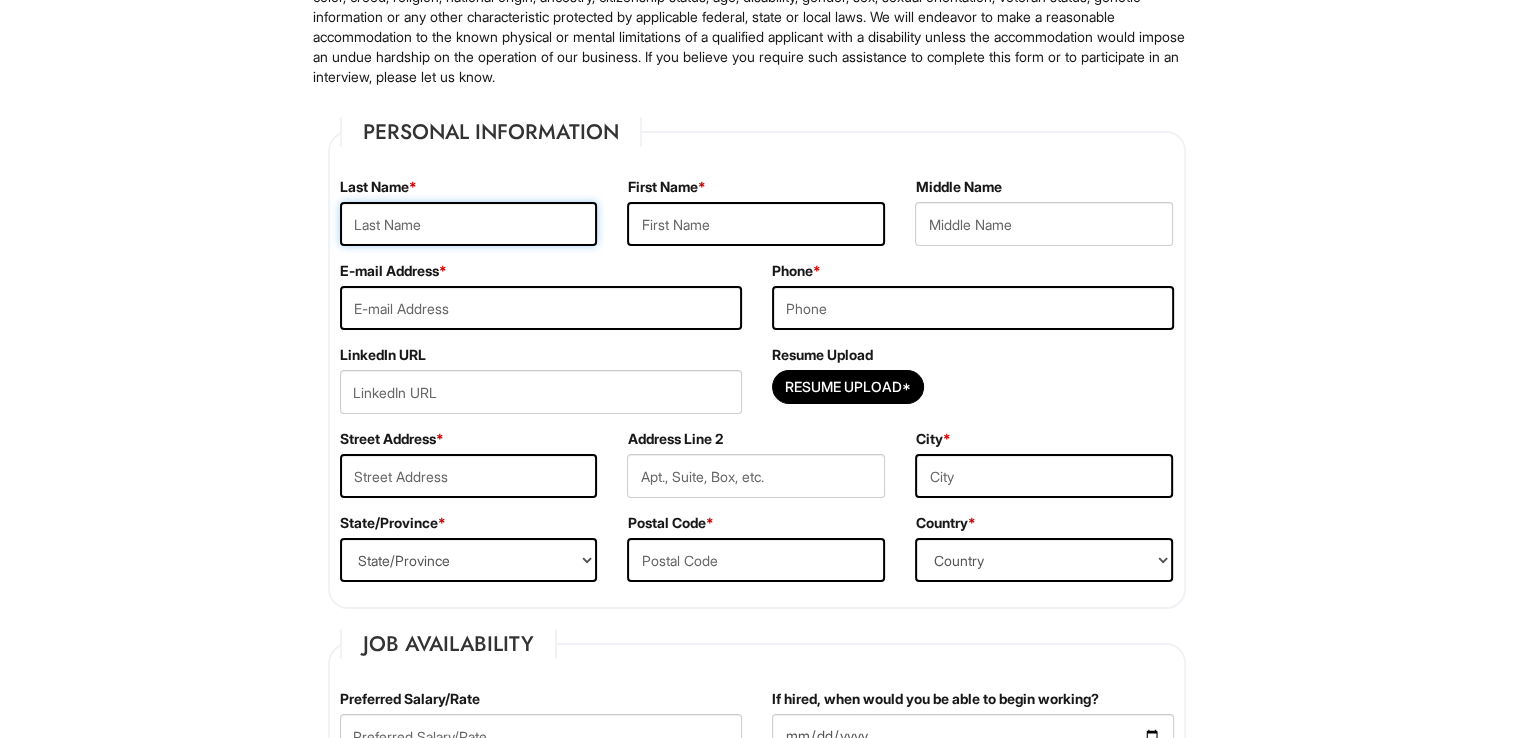 click at bounding box center (469, 224) 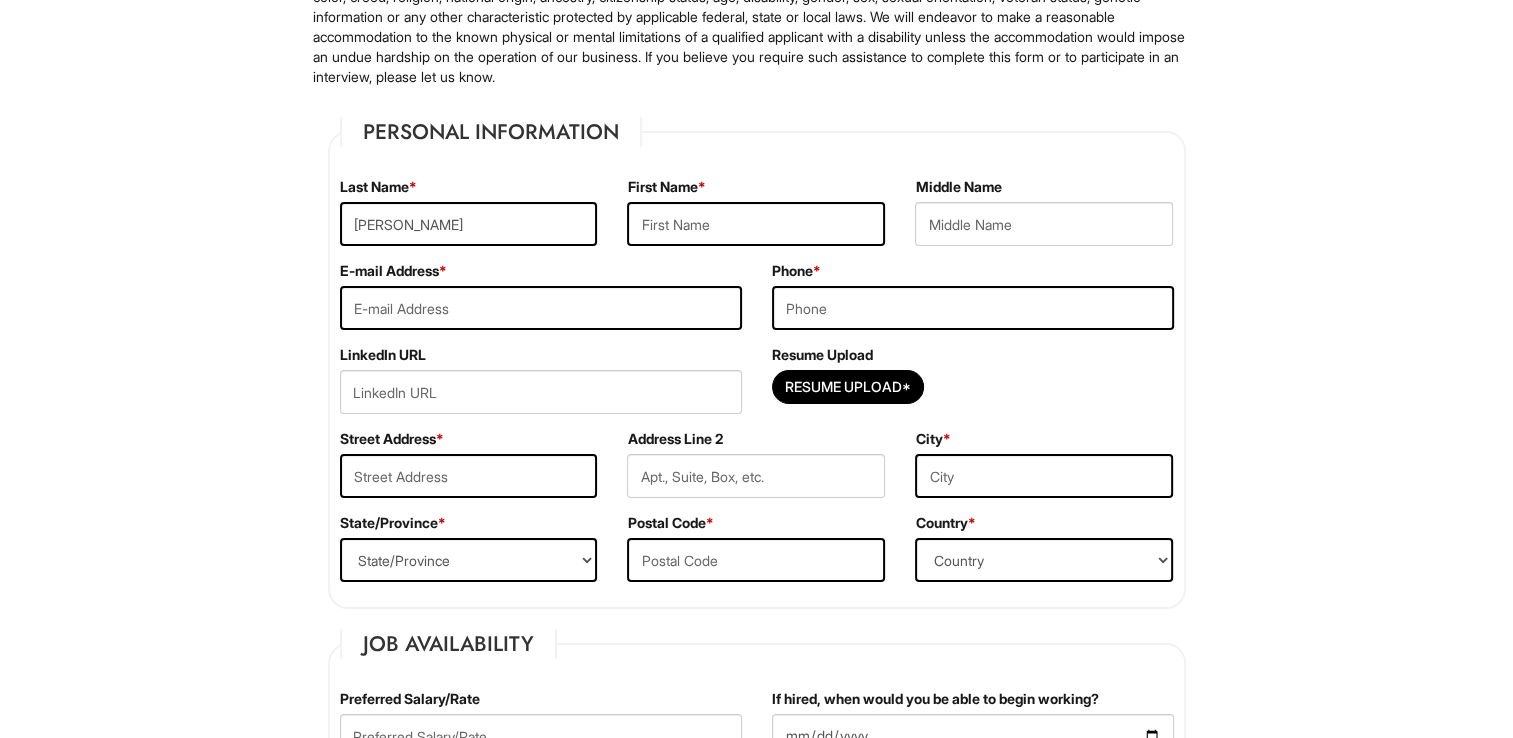 type on "[PERSON_NAME]" 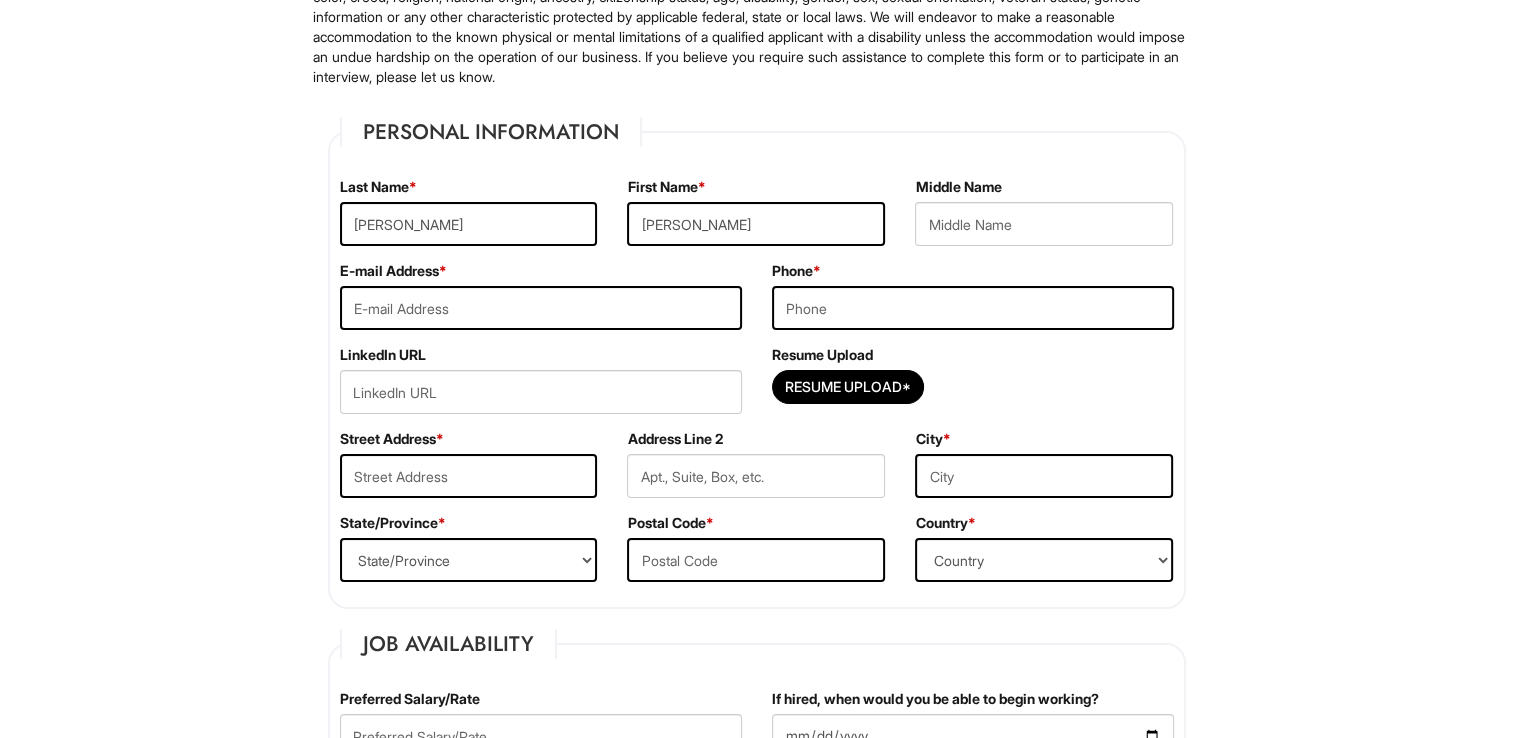 type on "[PERSON_NAME]" 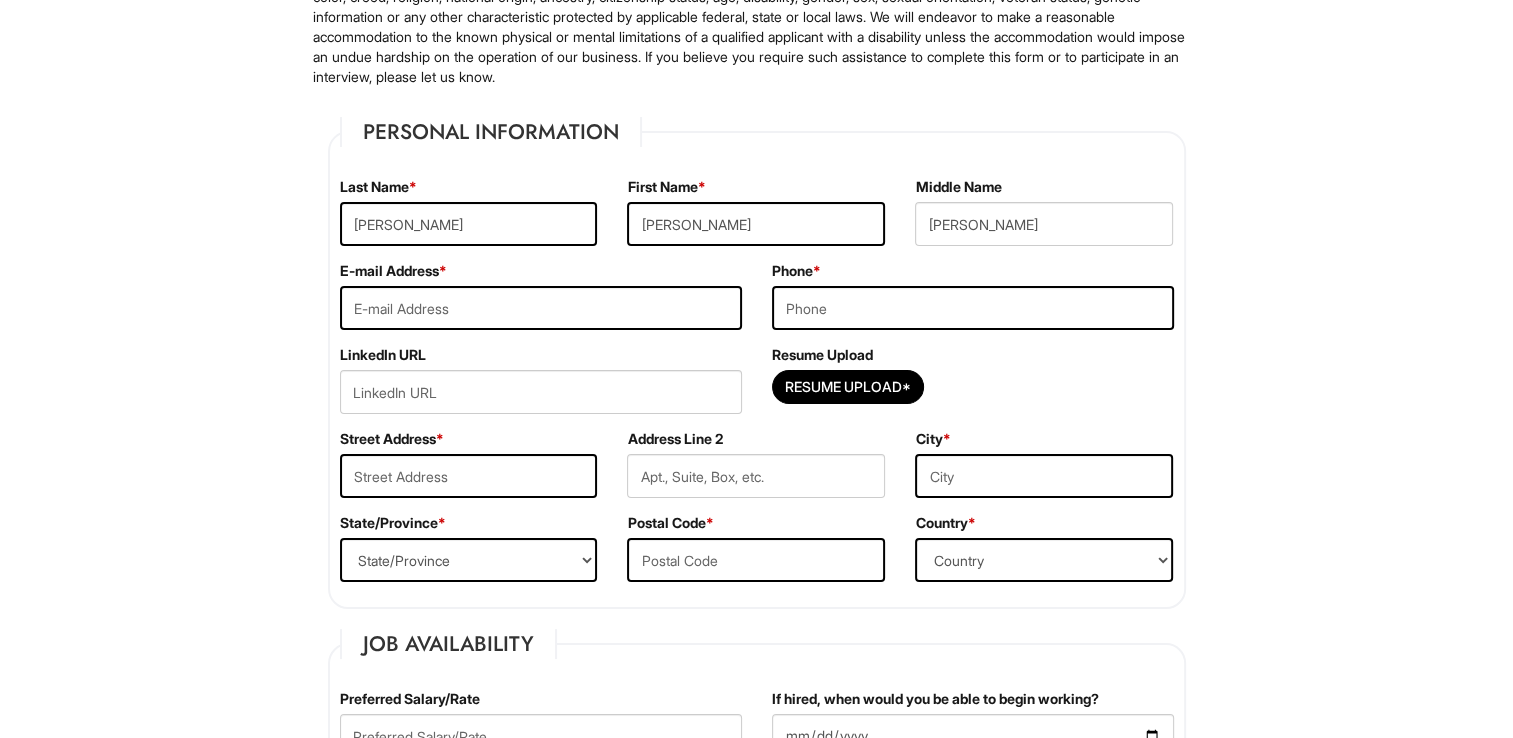 type on "[EMAIL_ADDRESS][DOMAIN_NAME]" 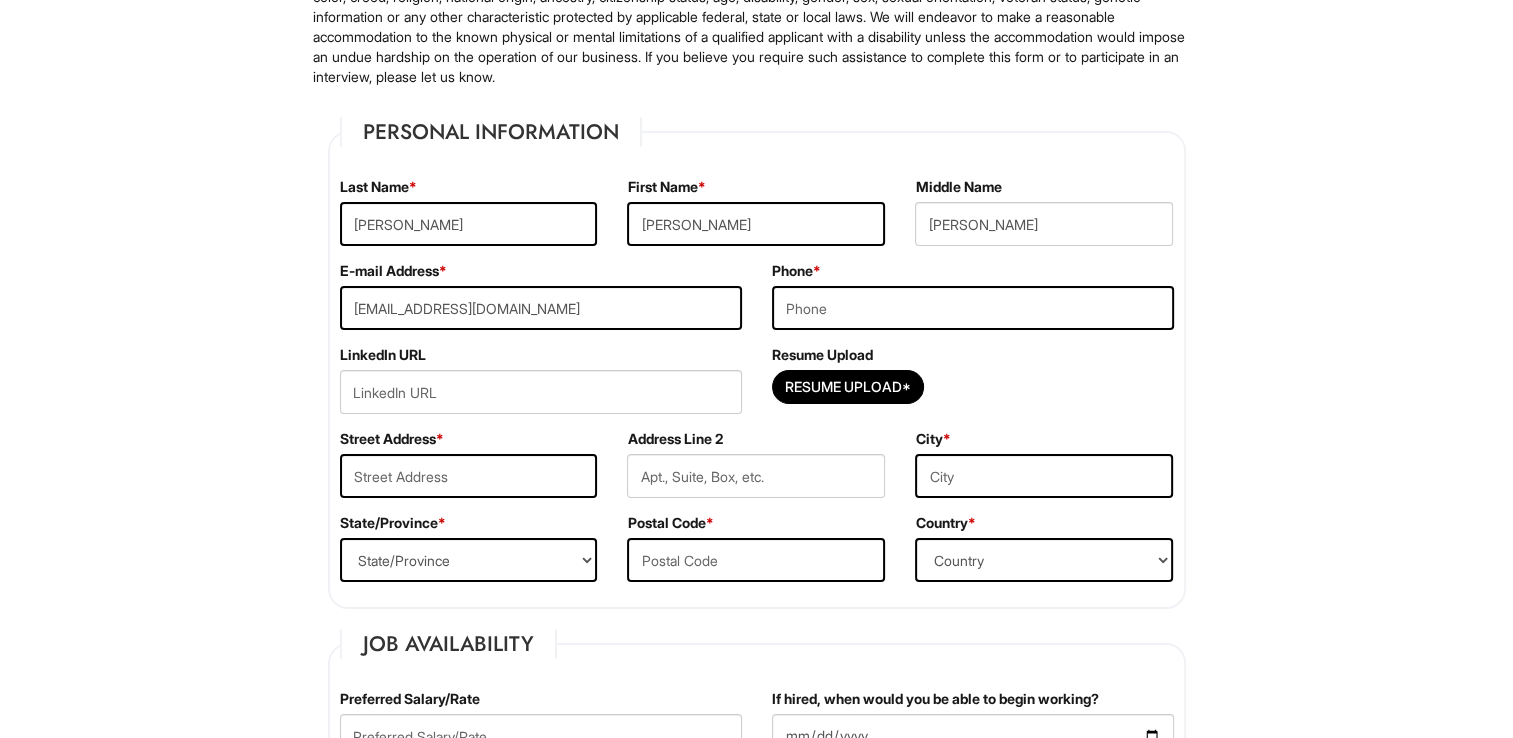 type on "4074014634" 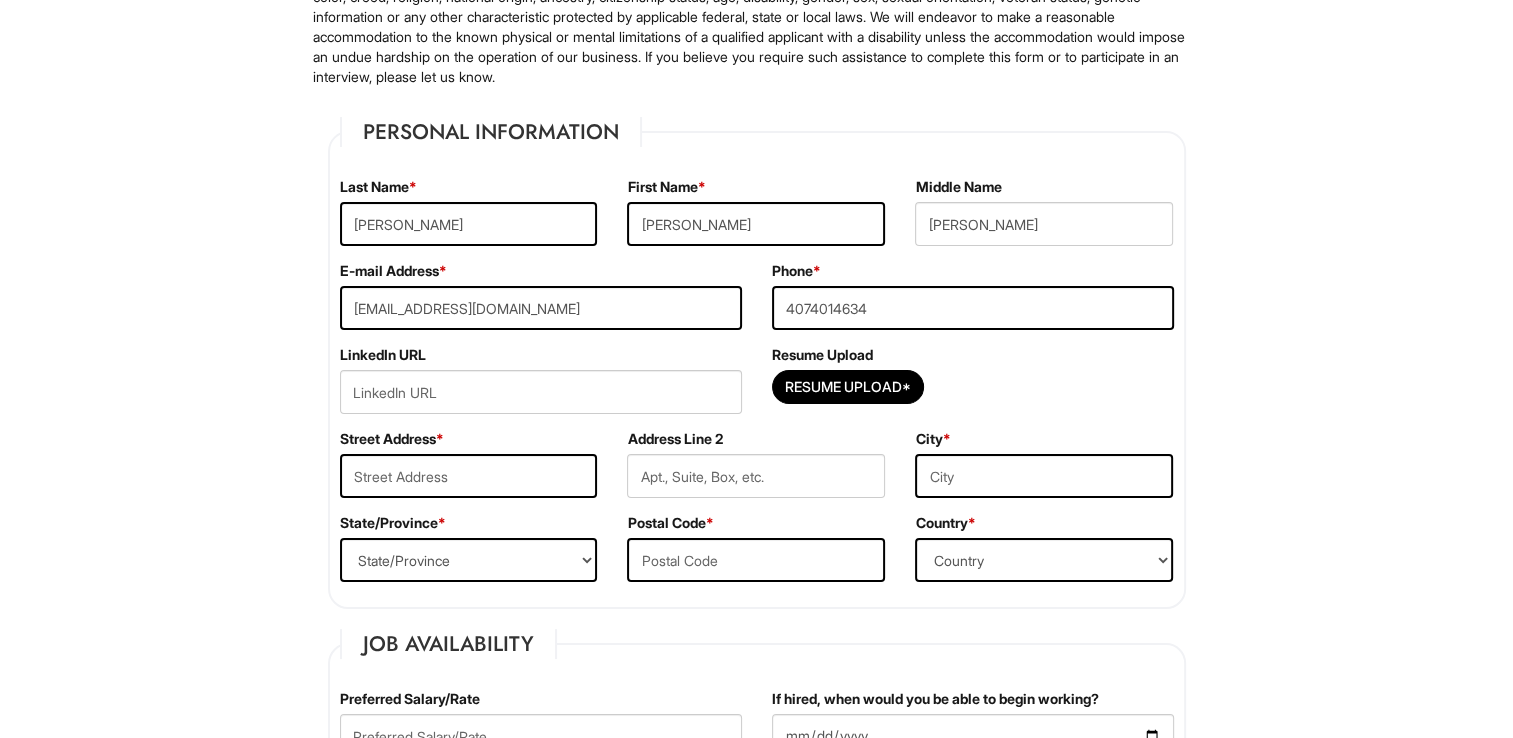 type on "8660 [PERSON_NAME] dr" 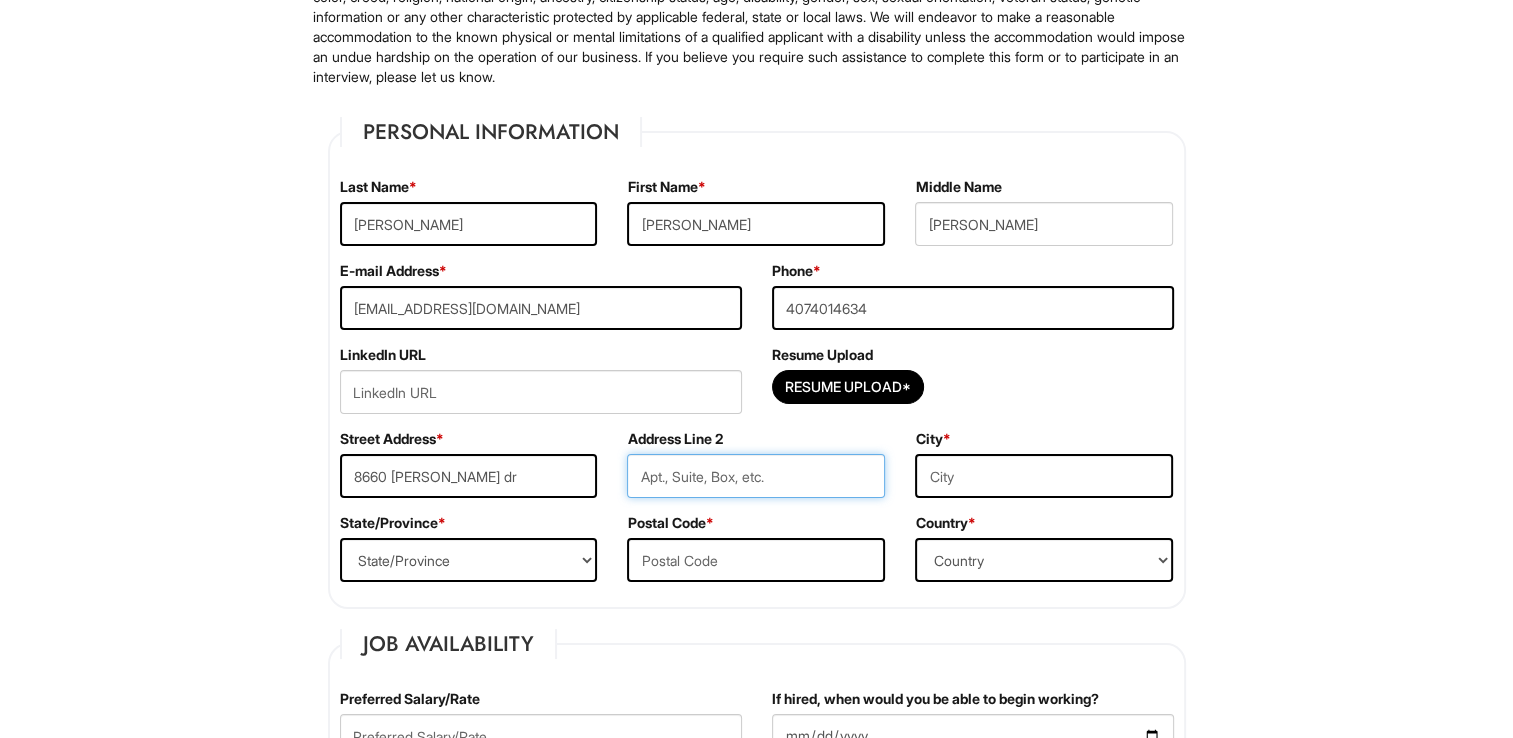 type on "Apt 206" 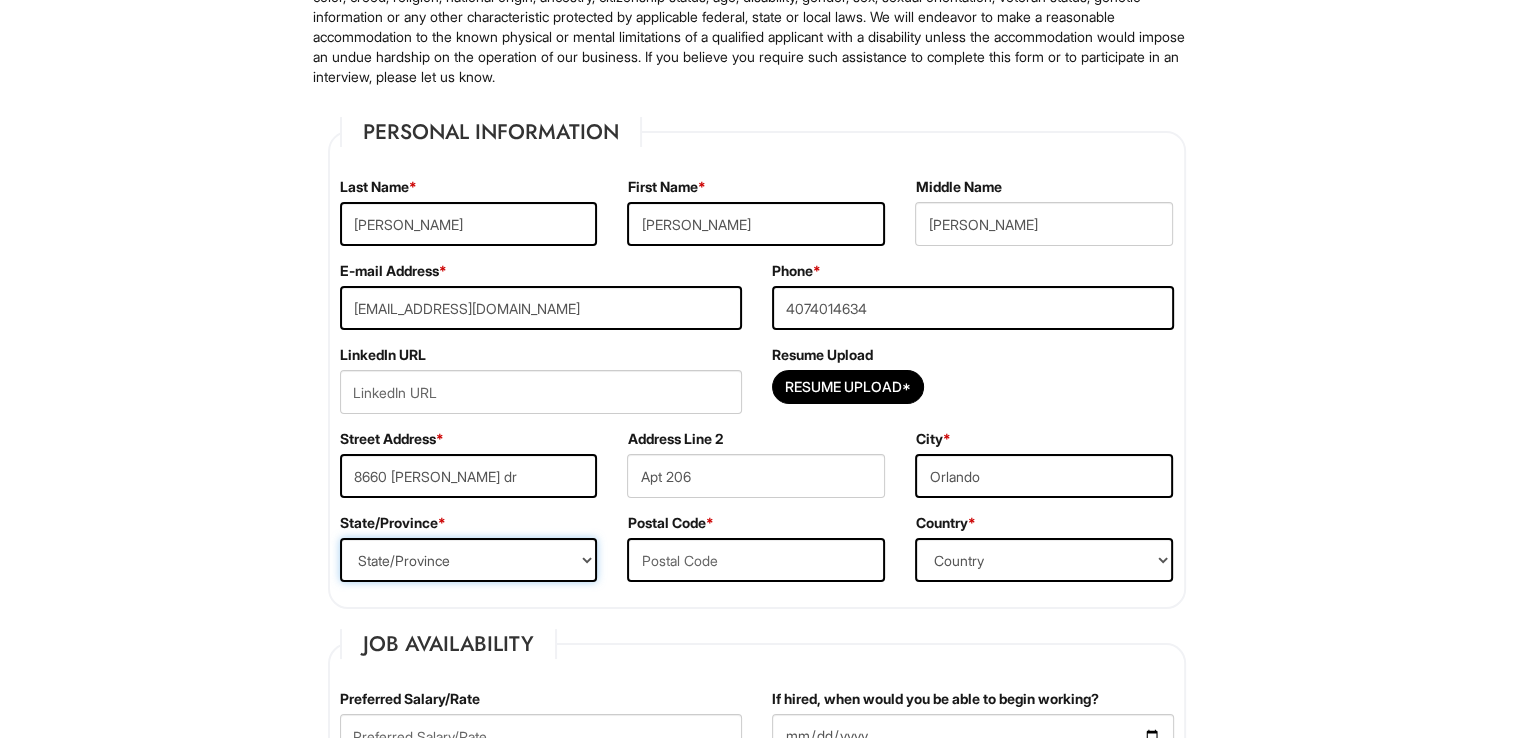 select on "FL" 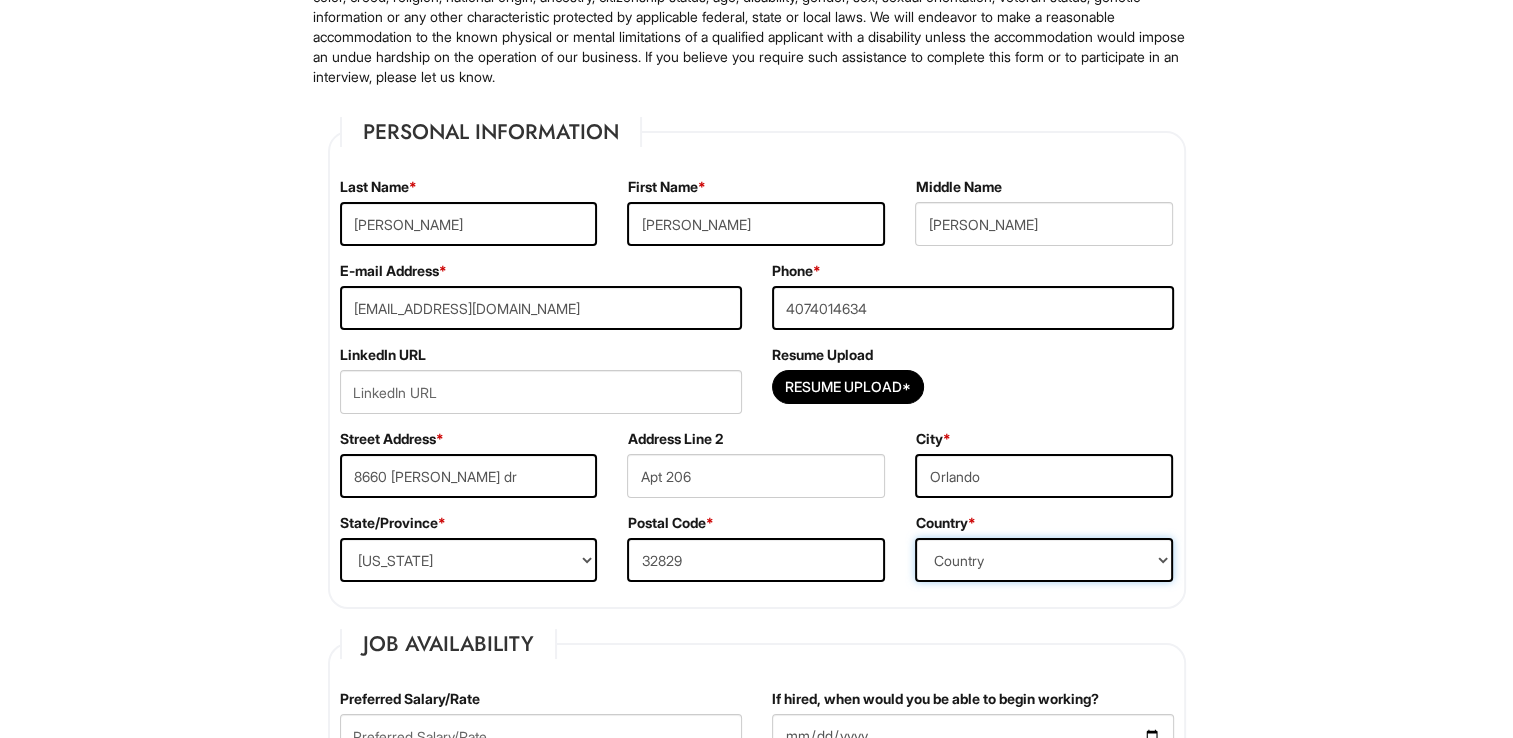 select on "[GEOGRAPHIC_DATA]" 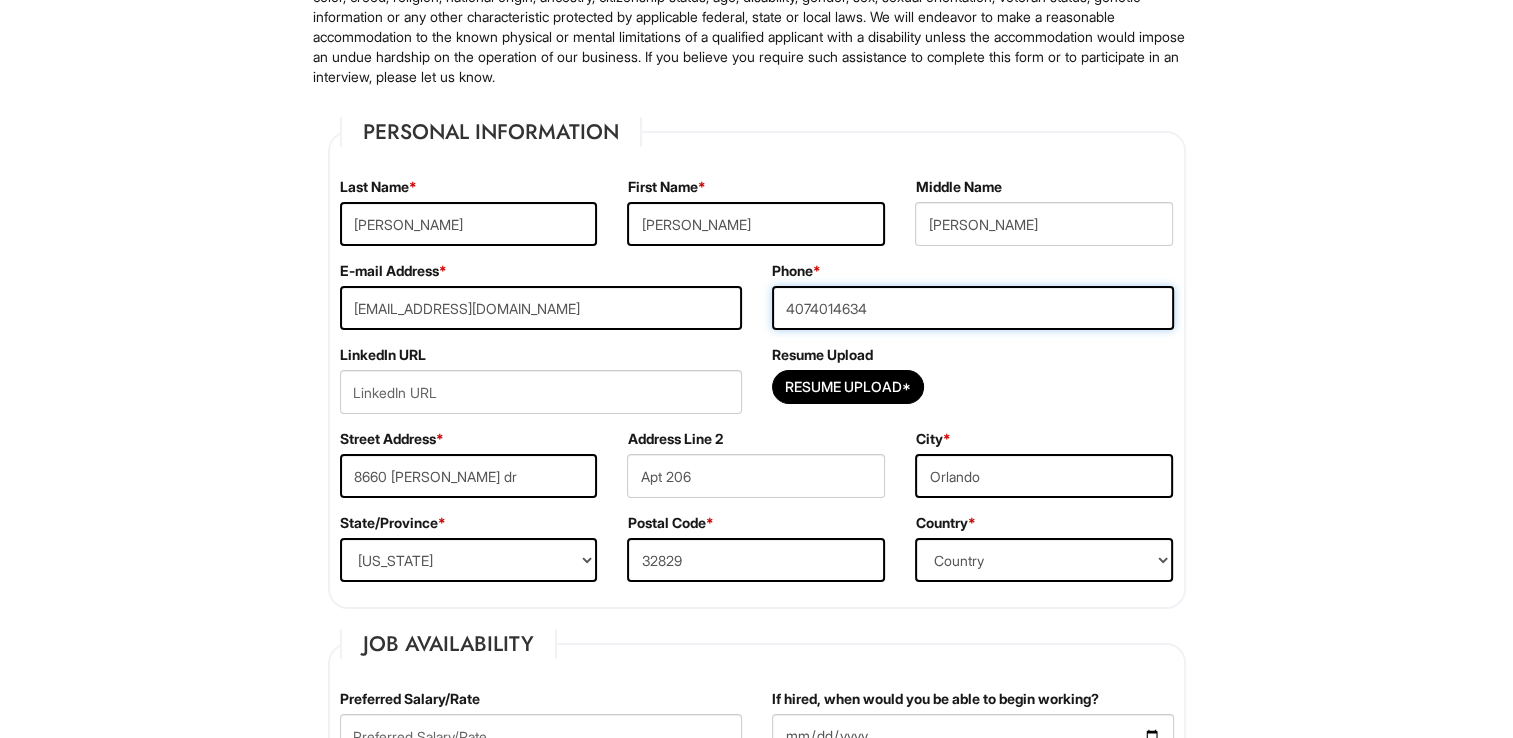 drag, startPoint x: 911, startPoint y: 310, endPoint x: 741, endPoint y: 320, distance: 170.29387 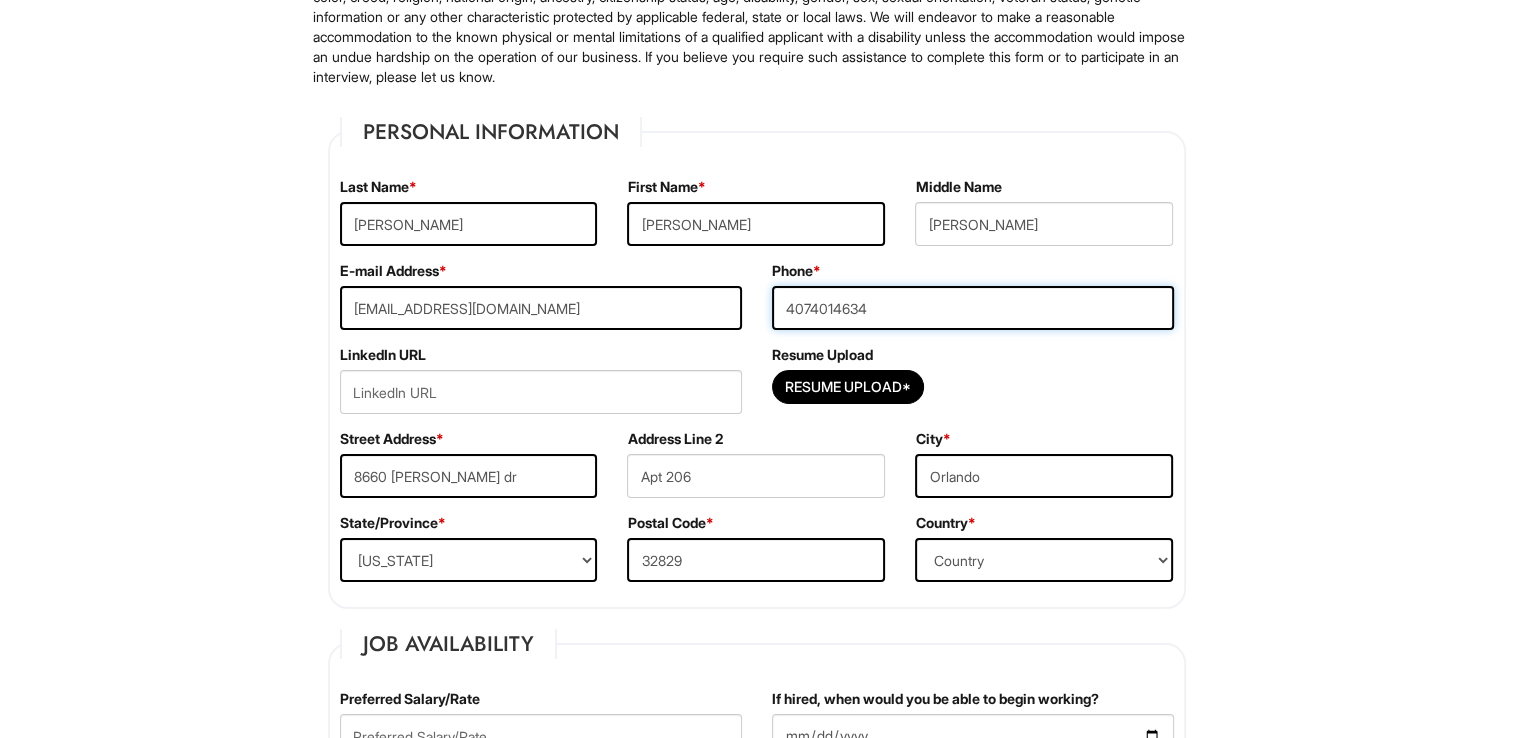 click on "E-mail Address  *   [EMAIL_ADDRESS][DOMAIN_NAME]
Phone  *   [PHONE_NUMBER]" at bounding box center (757, 303) 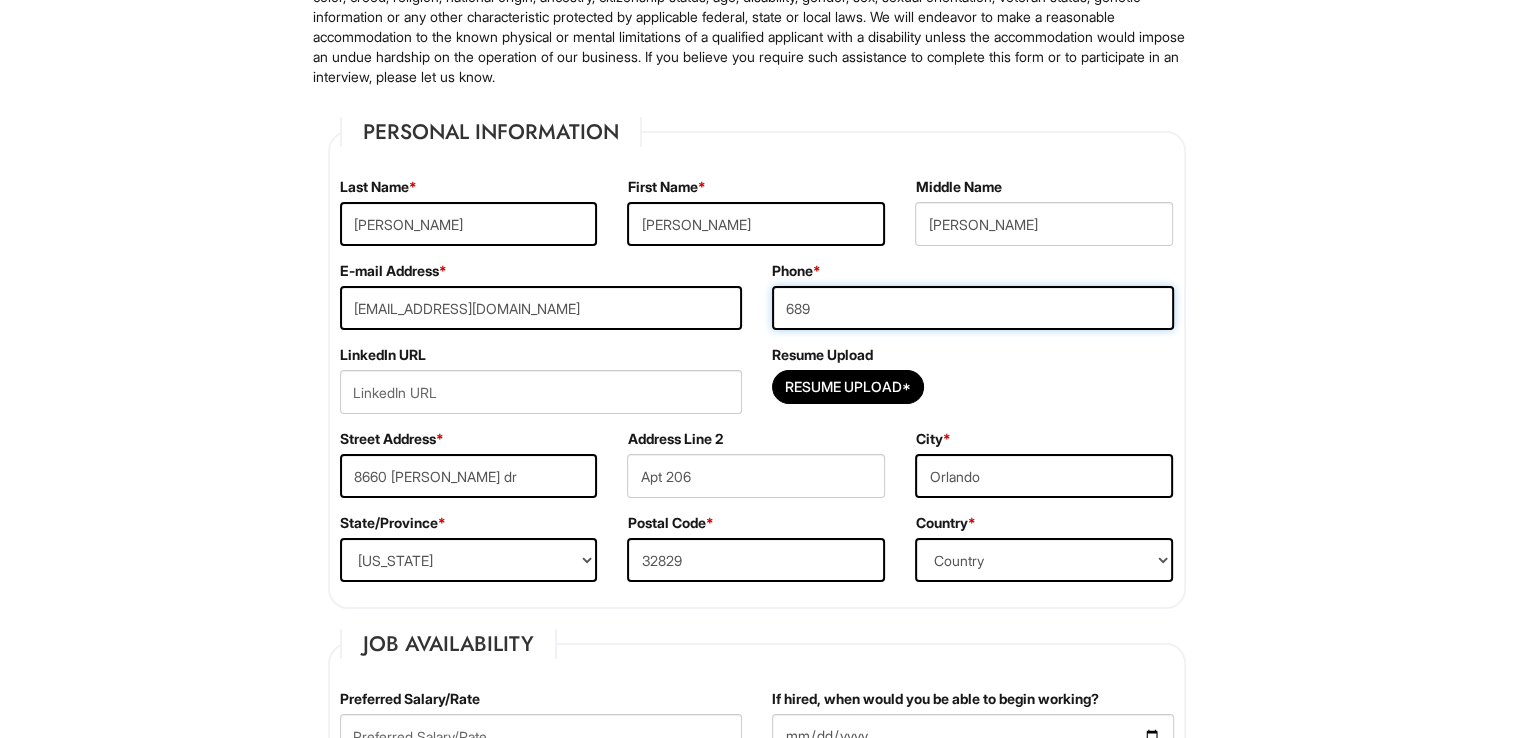 type on "6898671270" 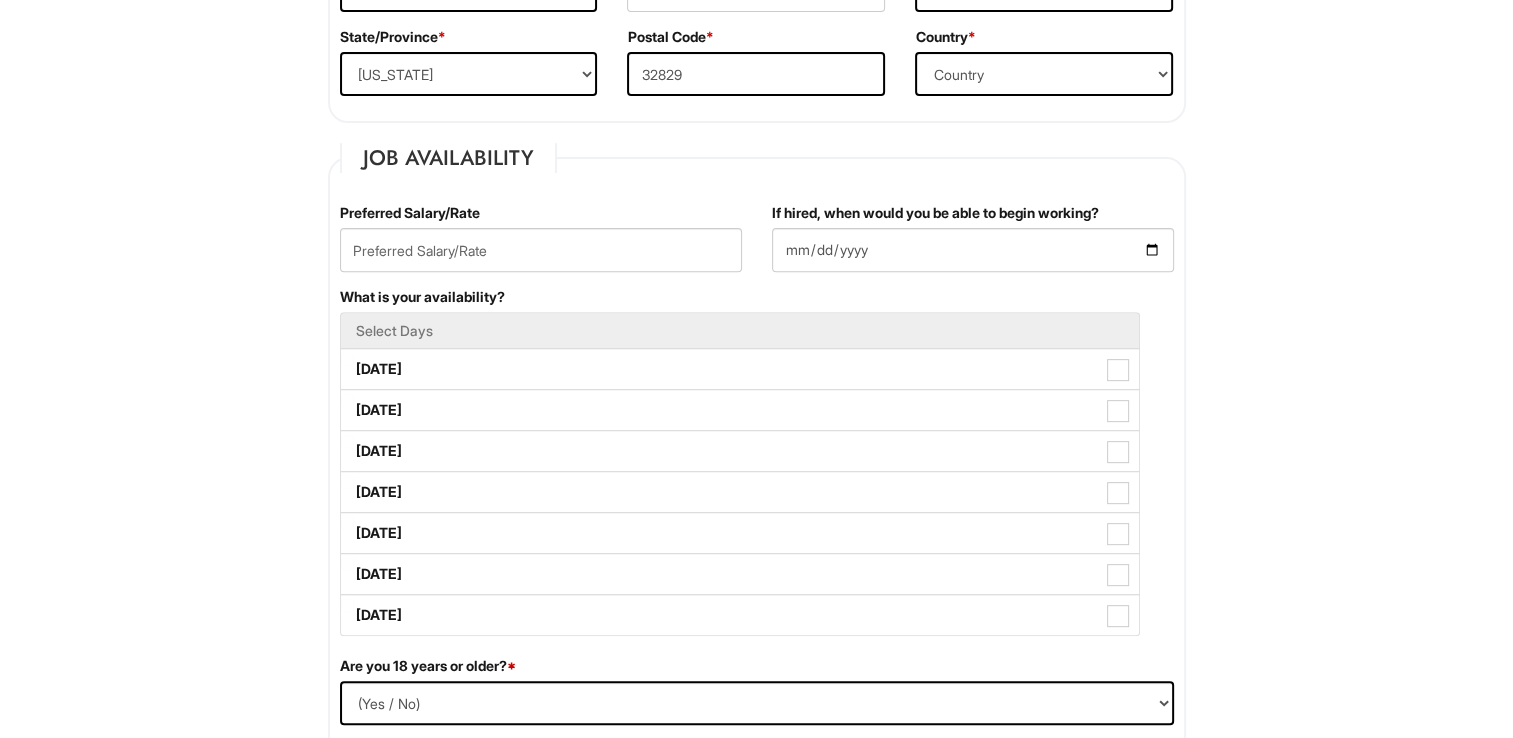 scroll, scrollTop: 731, scrollLeft: 0, axis: vertical 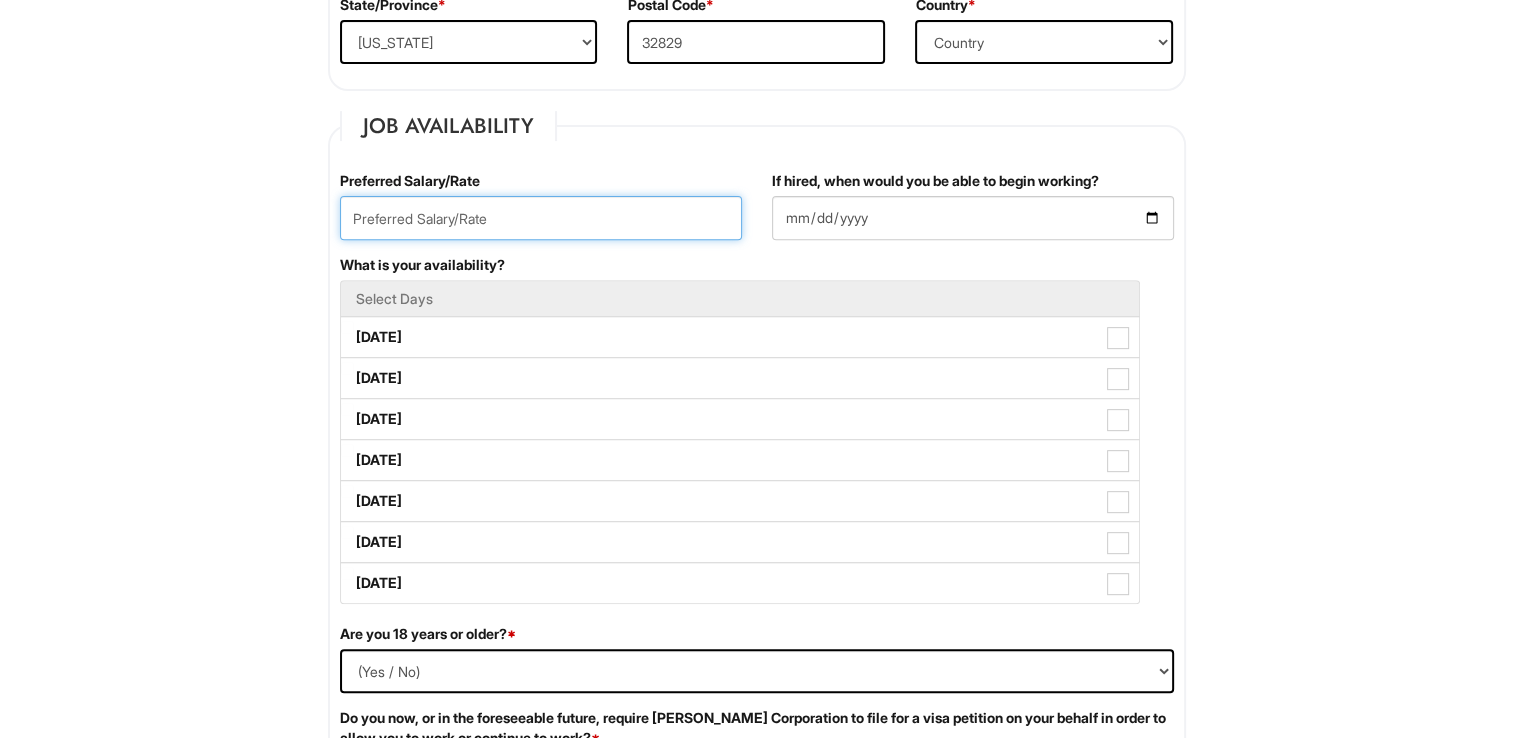 click at bounding box center (541, 218) 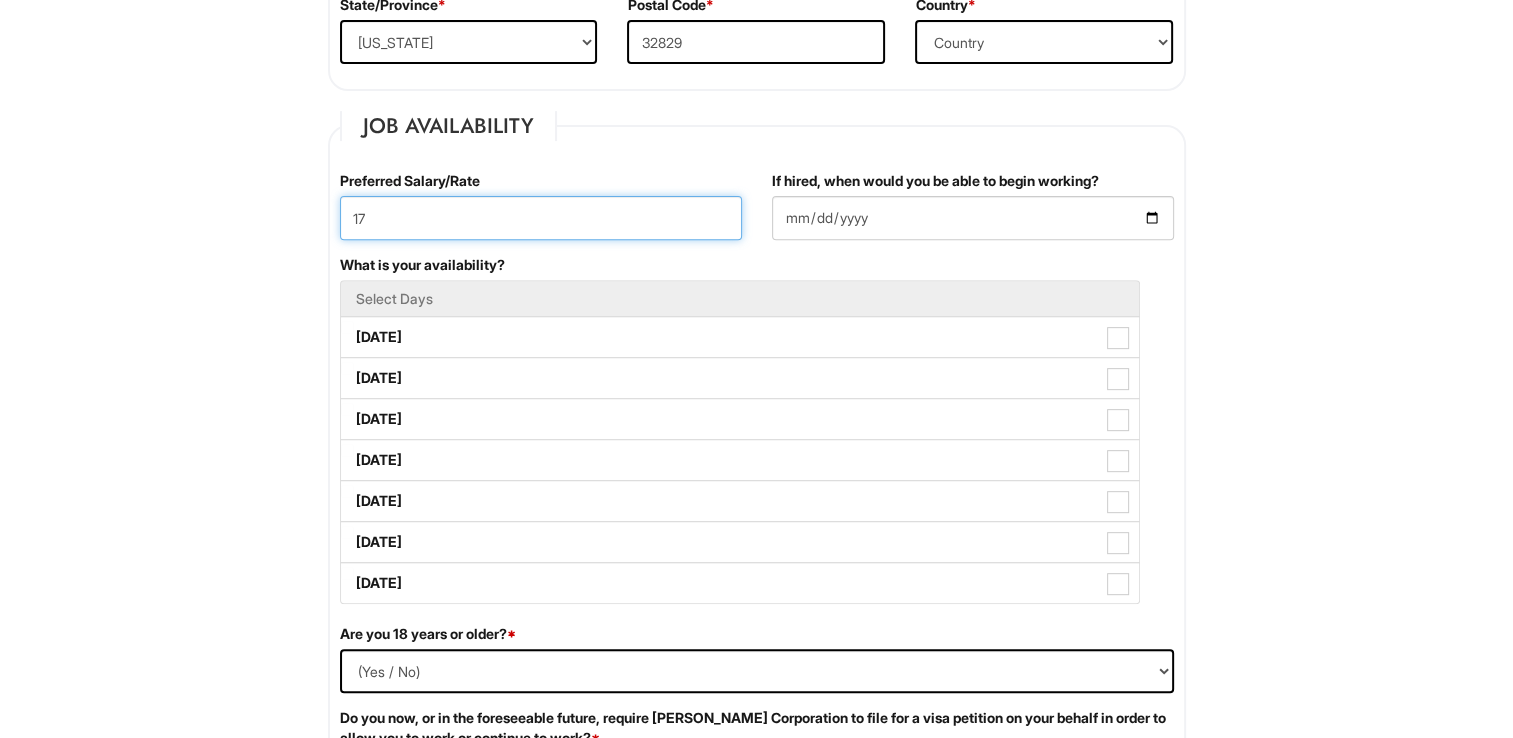 type on "17" 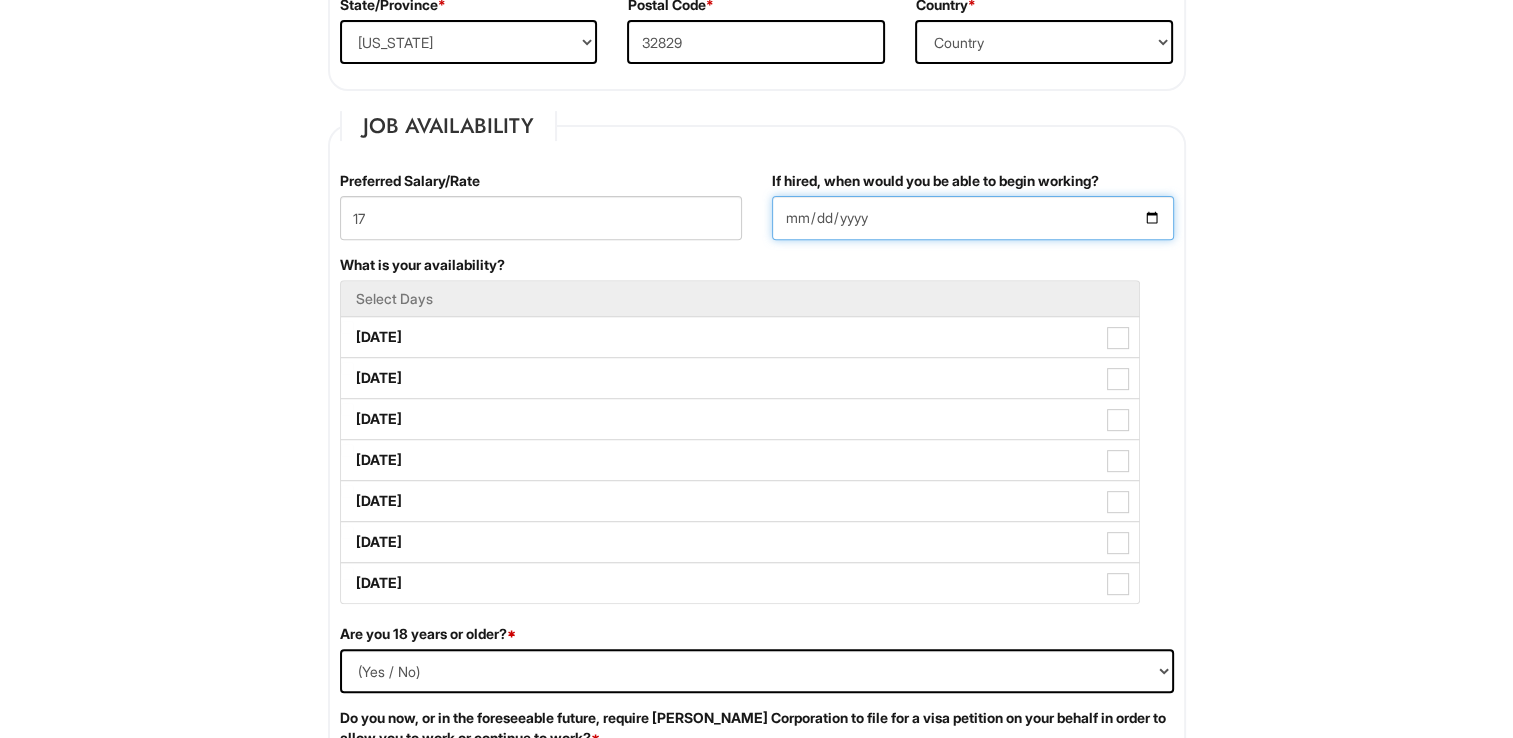 click on "If hired, when would you be able to begin working?" at bounding box center (973, 205) 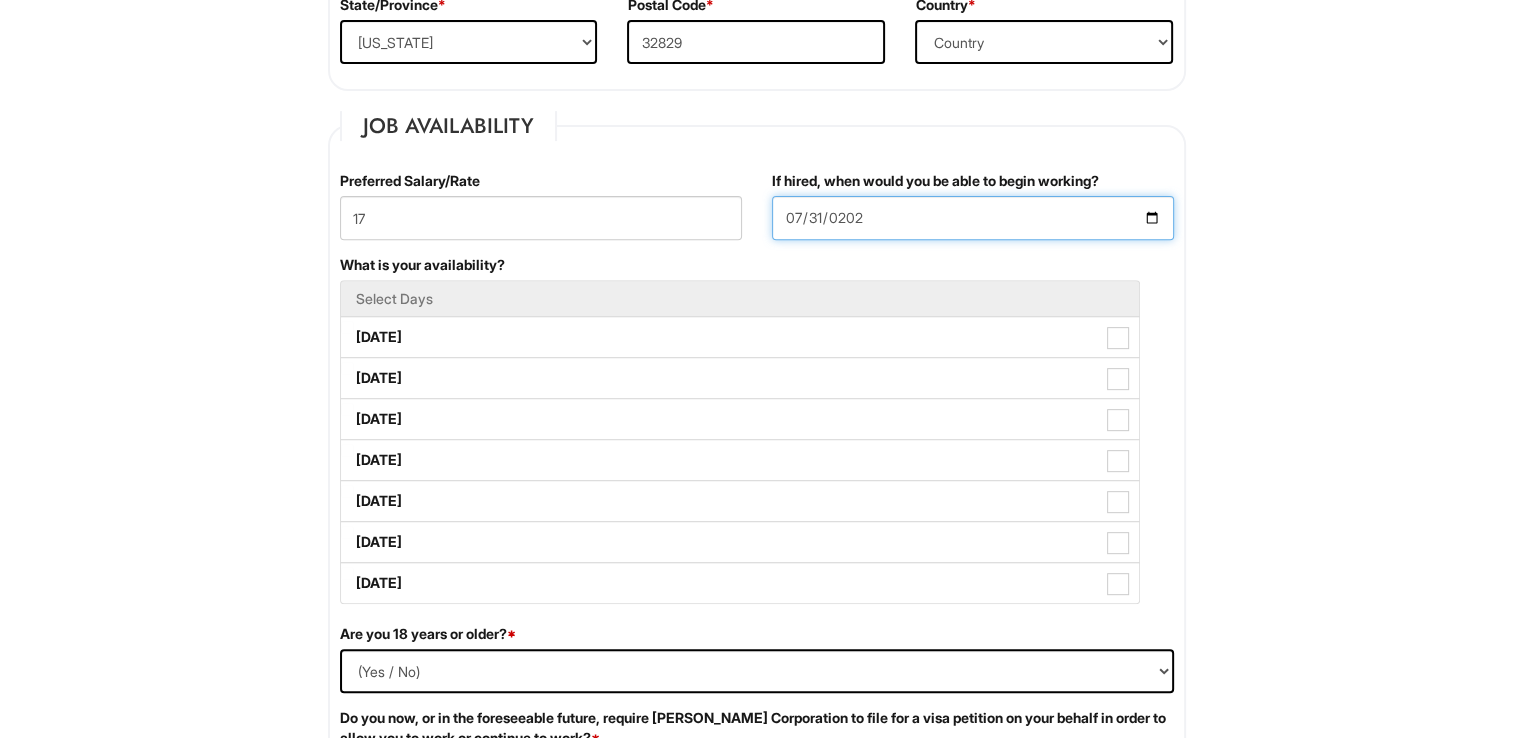 type on "[DATE]" 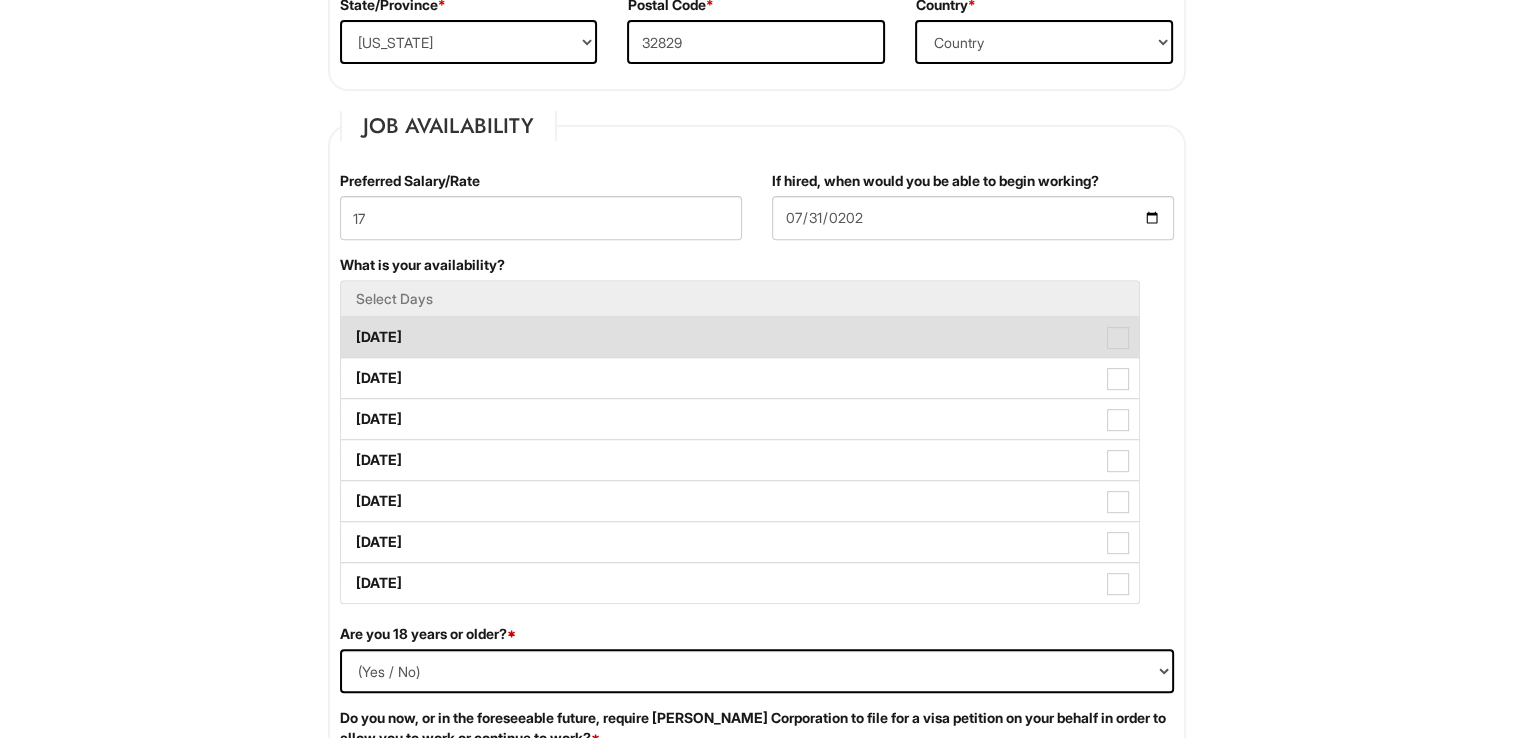 click on "[DATE]" at bounding box center (740, 337) 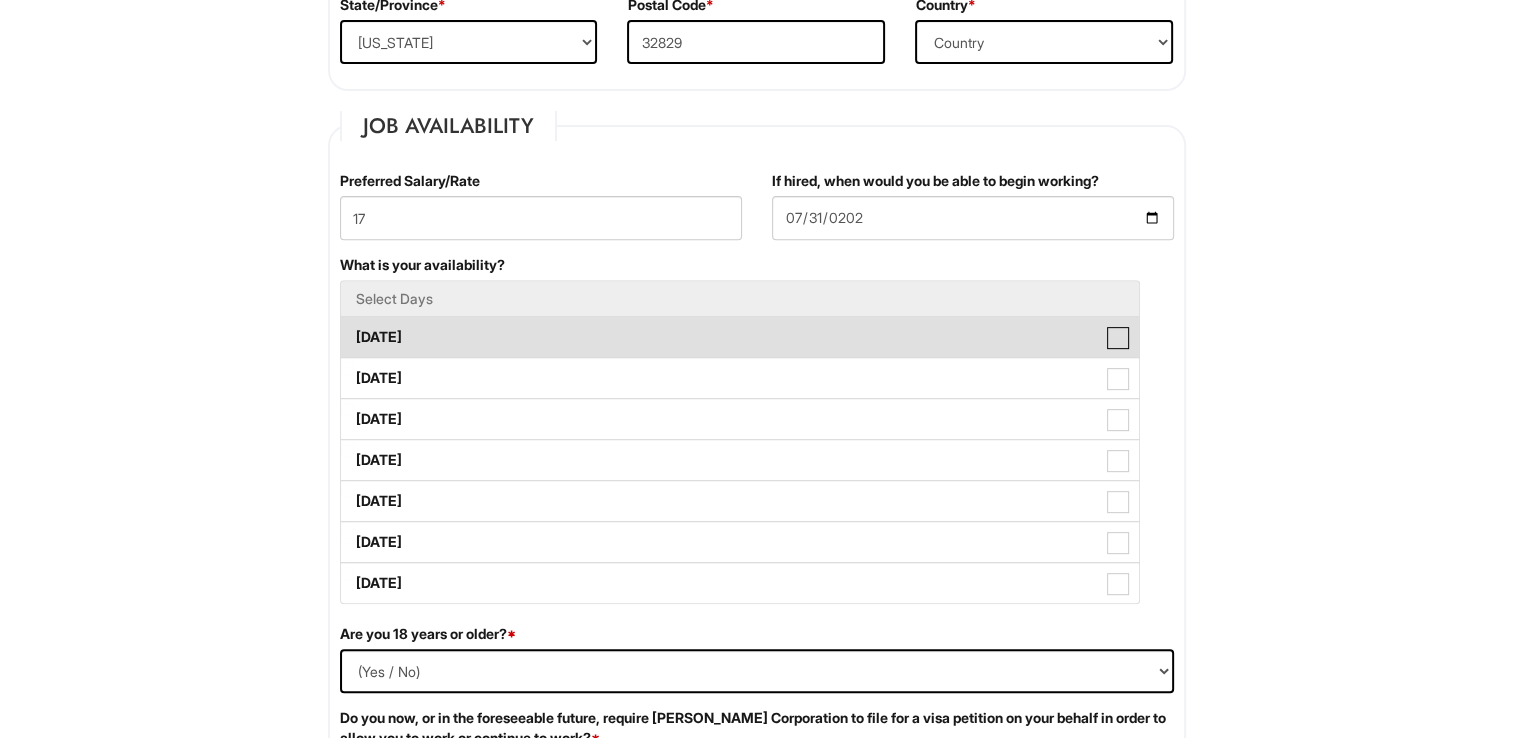click on "[DATE]" at bounding box center (347, 327) 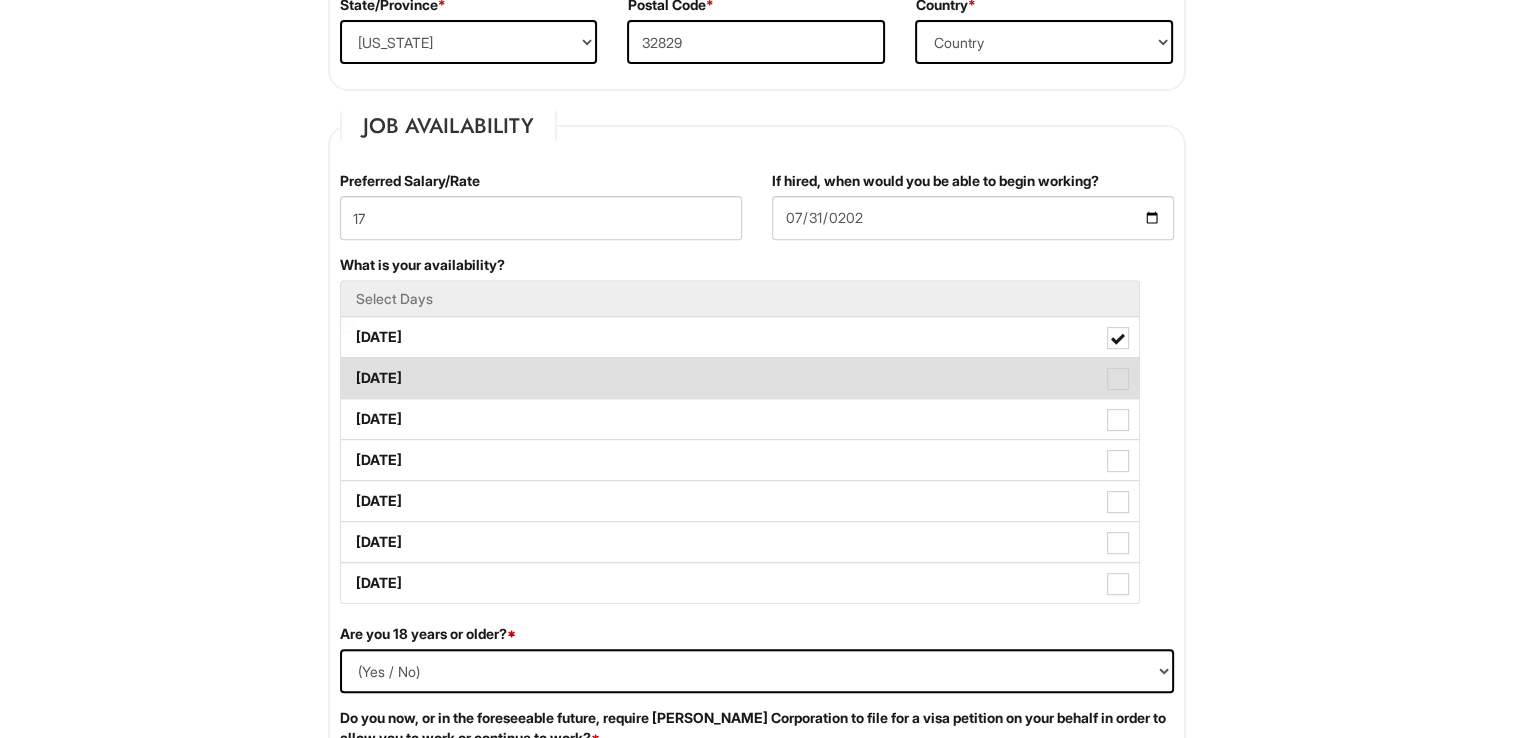 click at bounding box center (1118, 379) 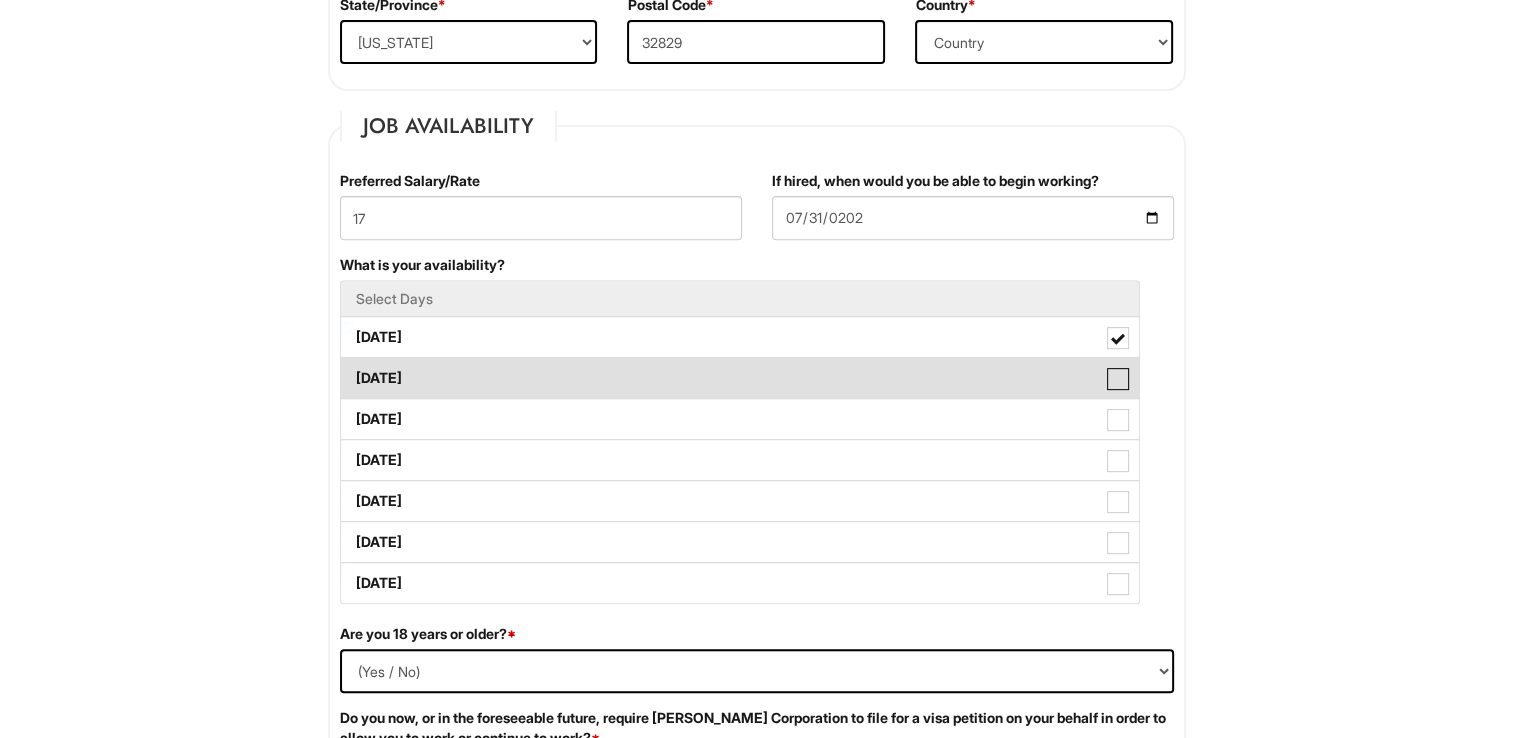 click on "[DATE]" at bounding box center [347, 368] 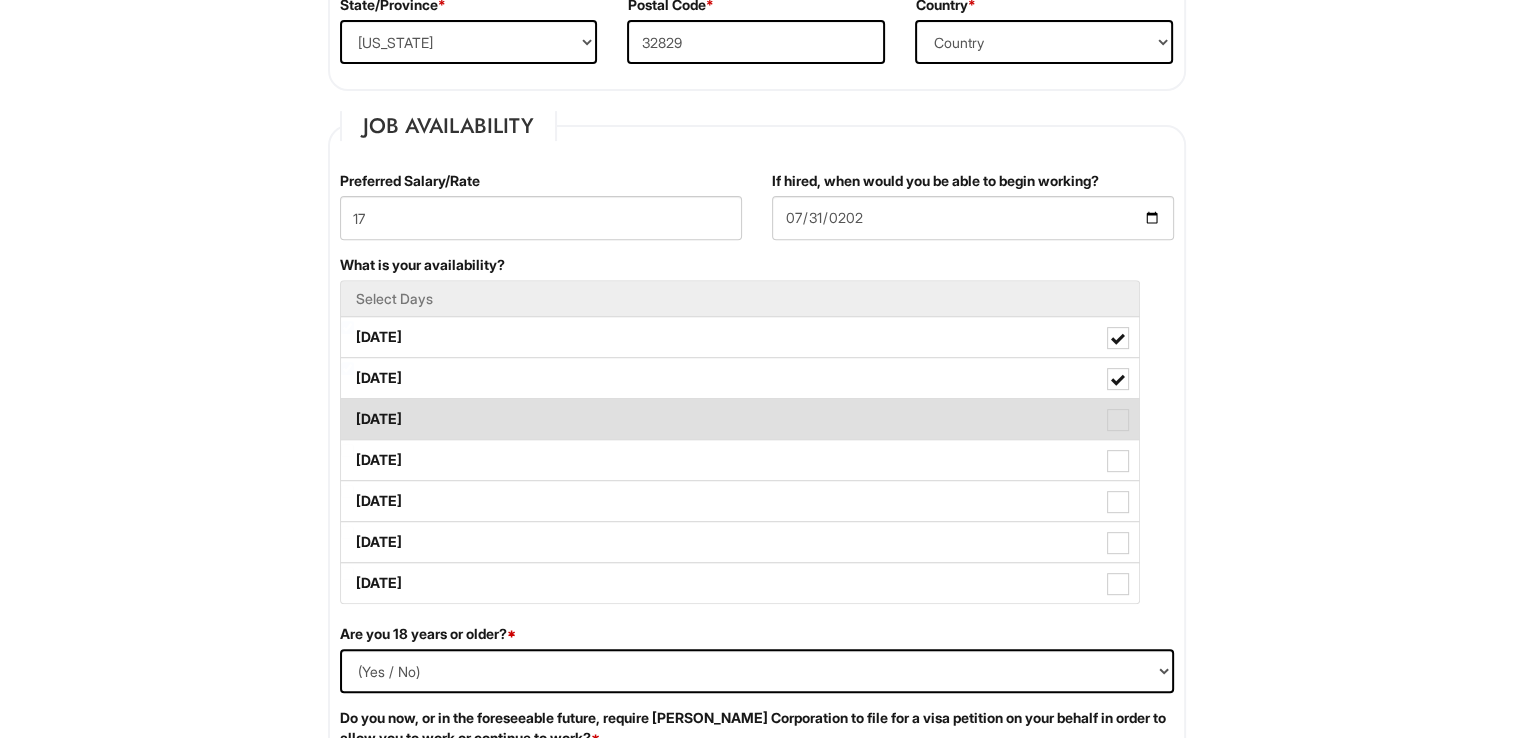 click at bounding box center (1118, 420) 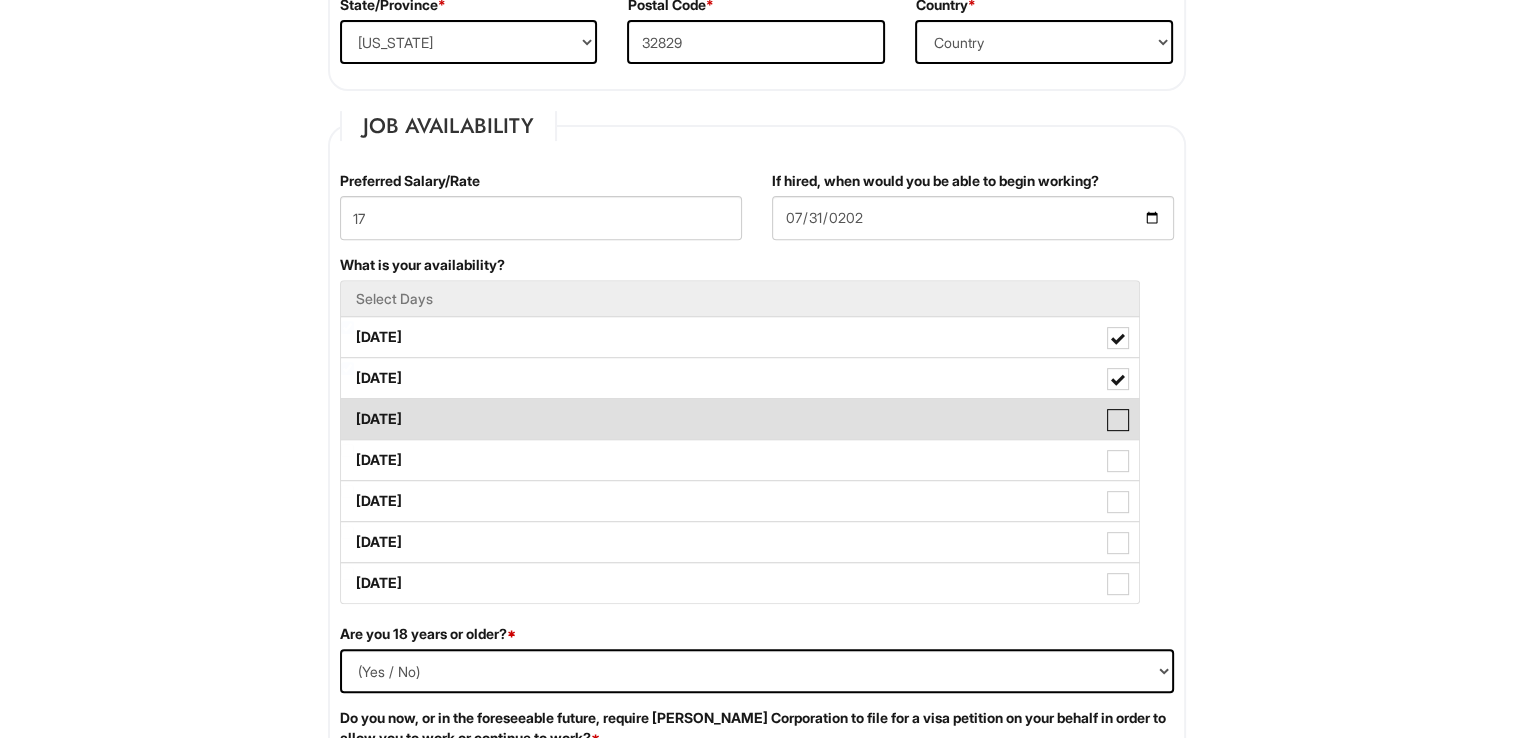 click on "[DATE]" at bounding box center (347, 409) 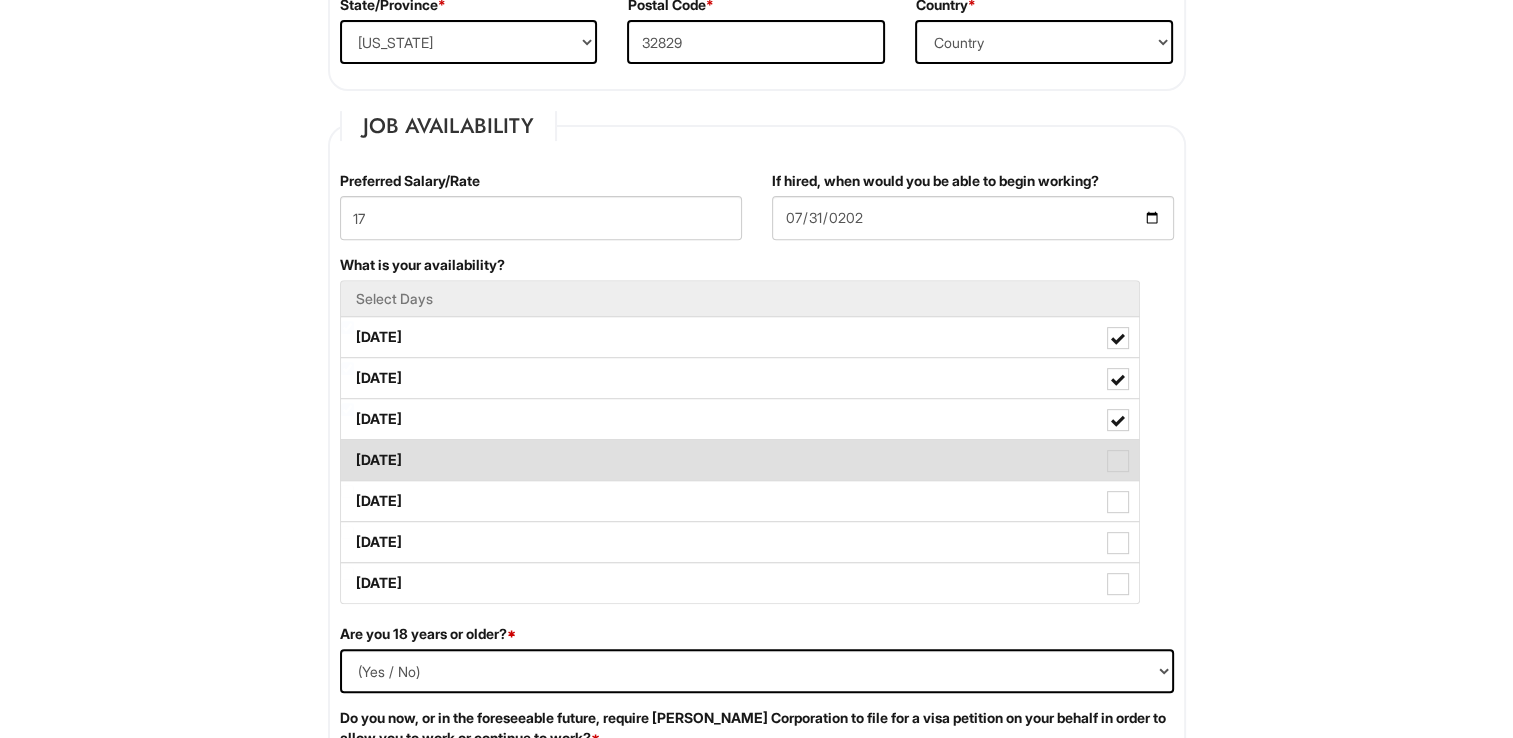 click at bounding box center (1118, 461) 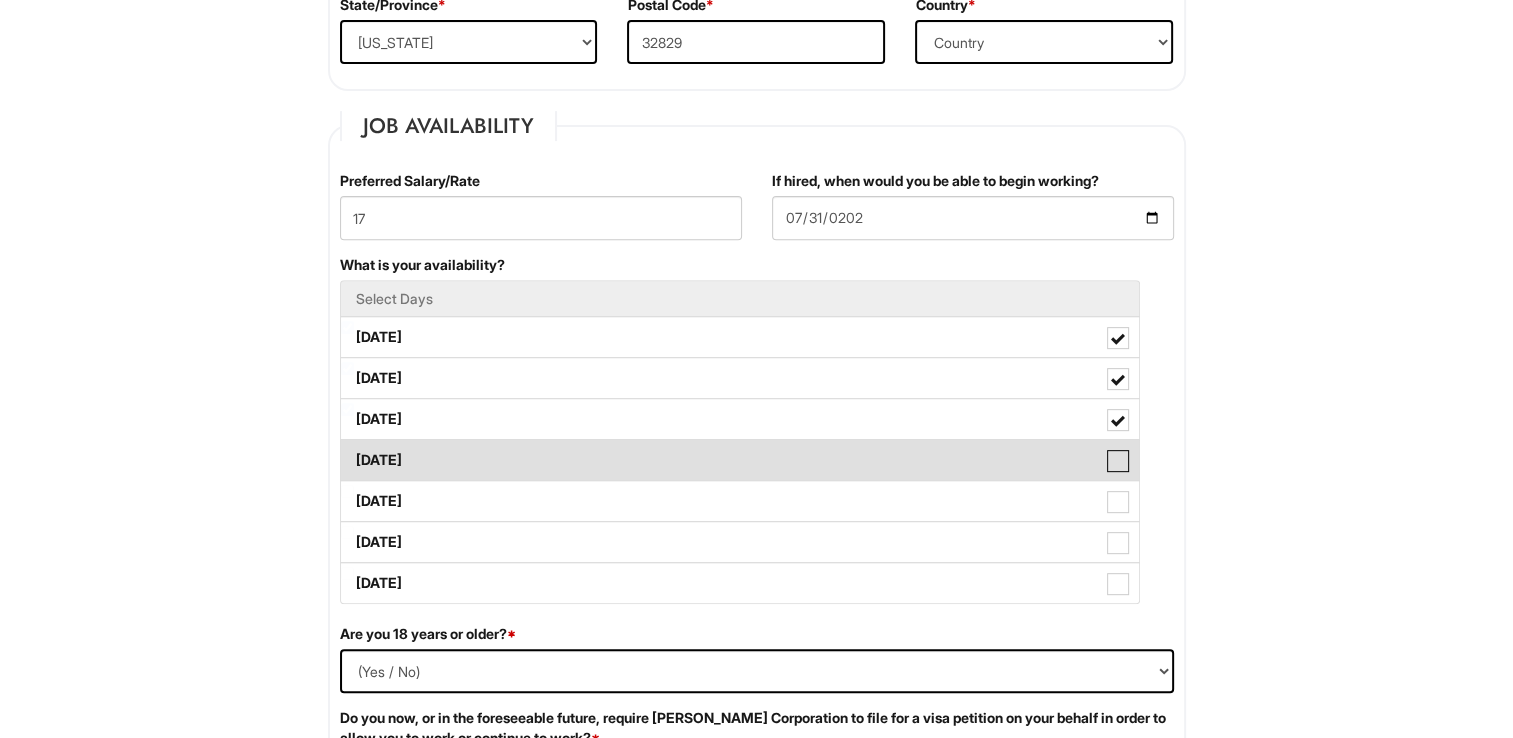 click on "[DATE]" at bounding box center [347, 450] 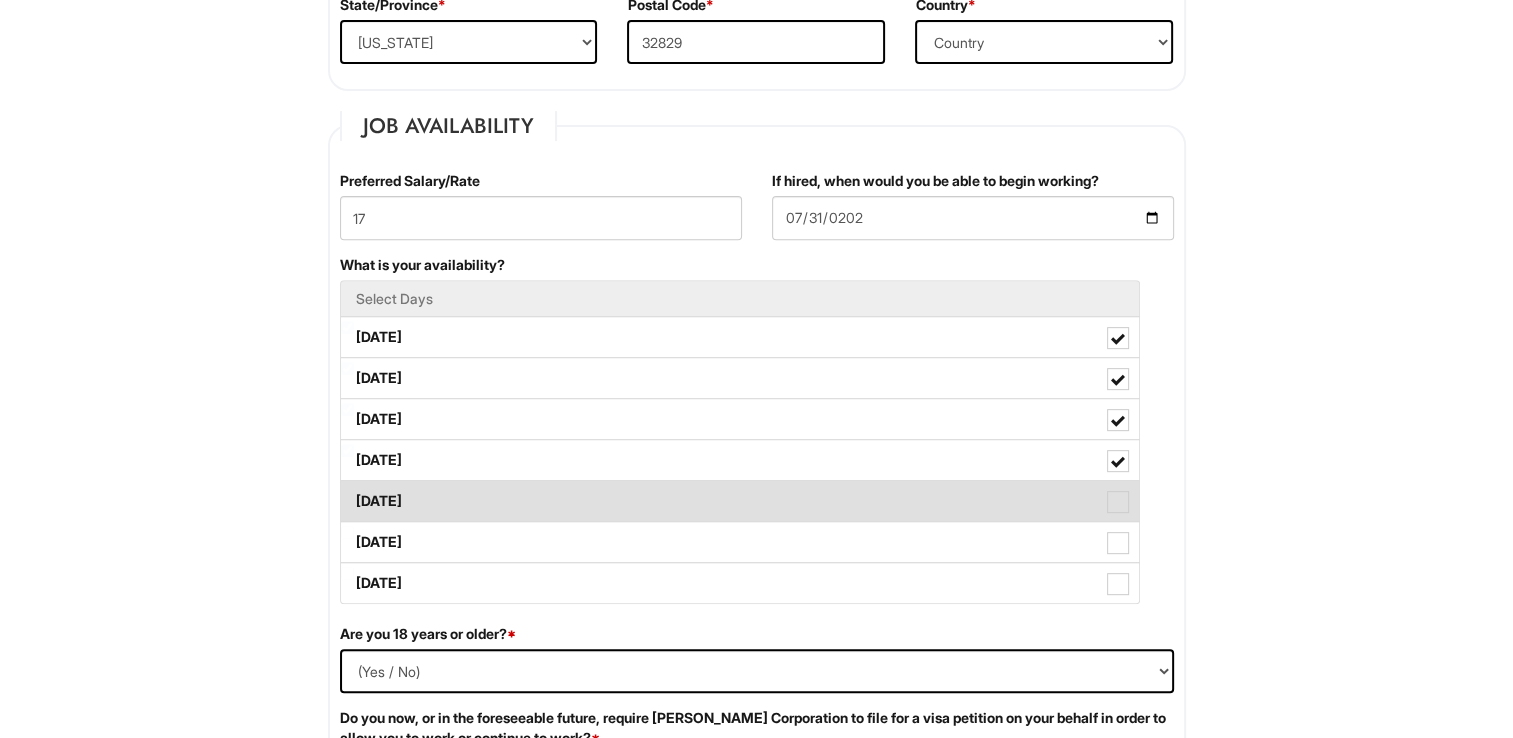 click at bounding box center (1118, 502) 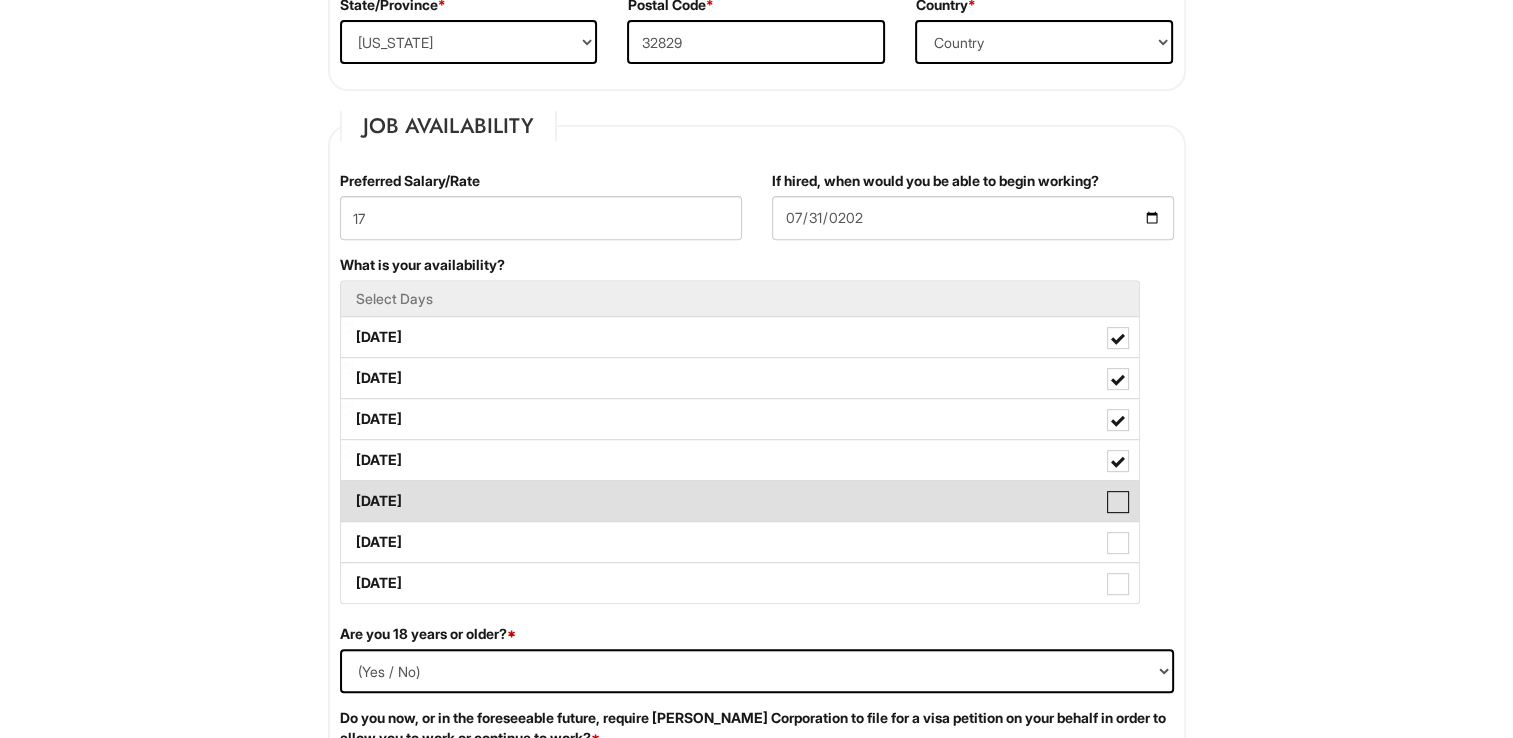 click on "[DATE]" at bounding box center (347, 491) 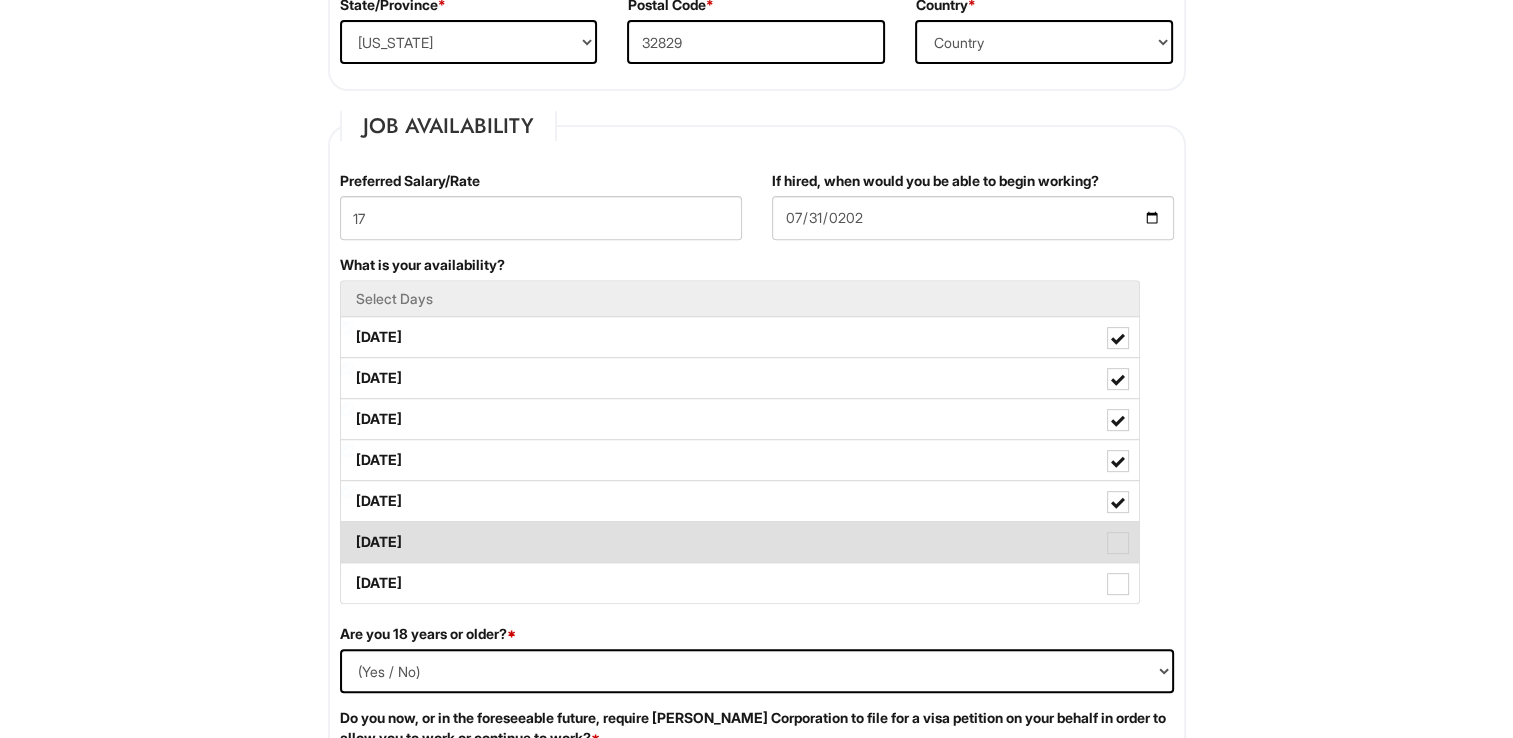 click at bounding box center [1118, 543] 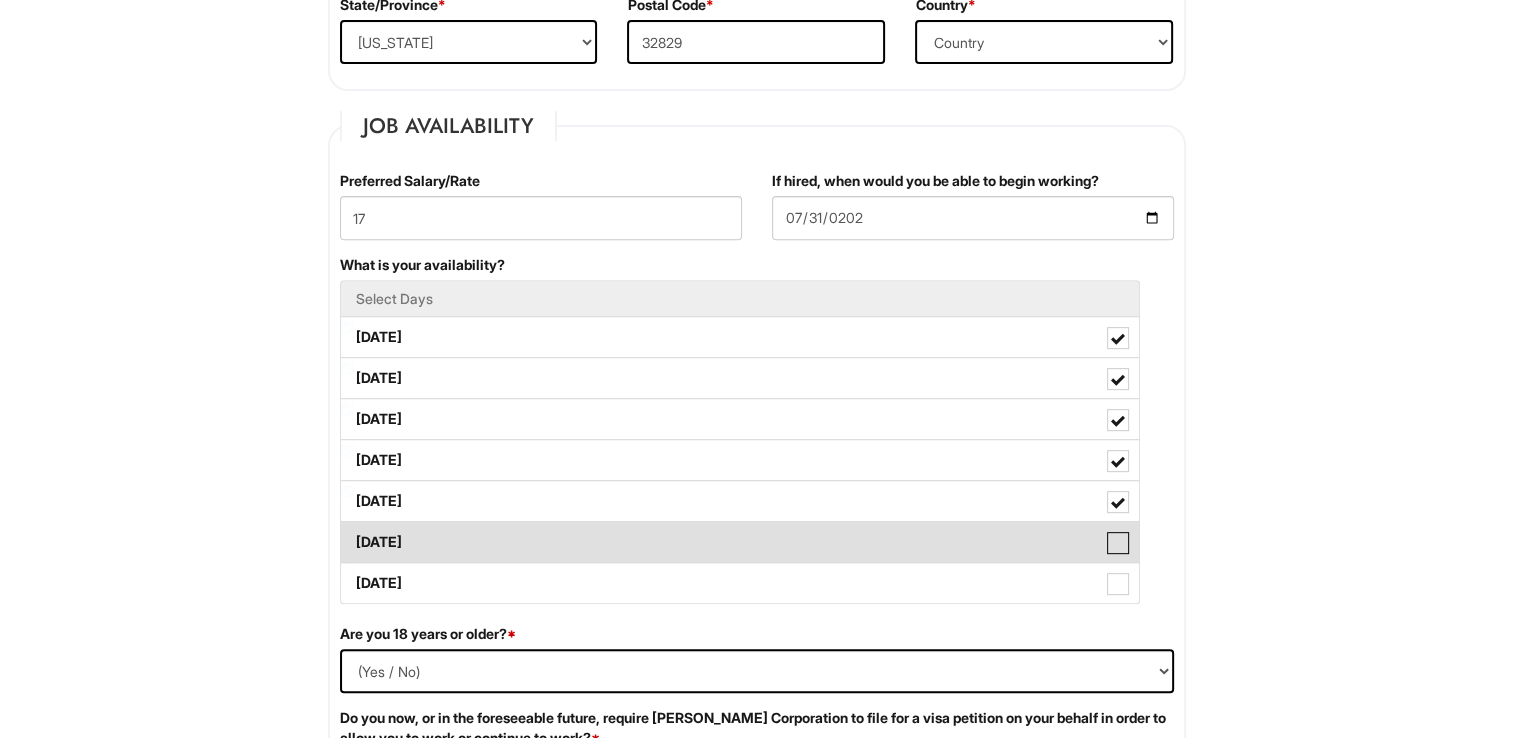 click on "[DATE]" at bounding box center [347, 532] 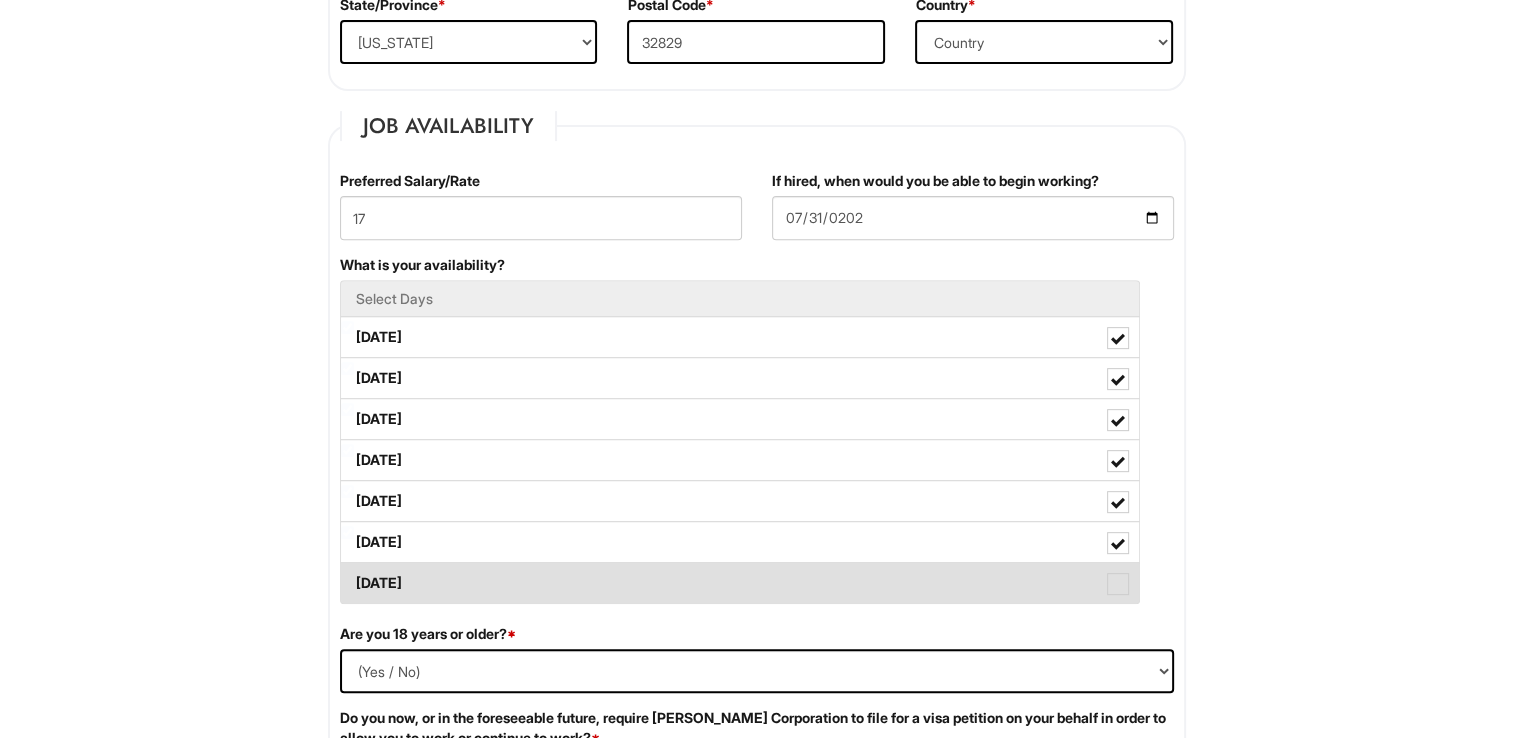 click at bounding box center (1118, 584) 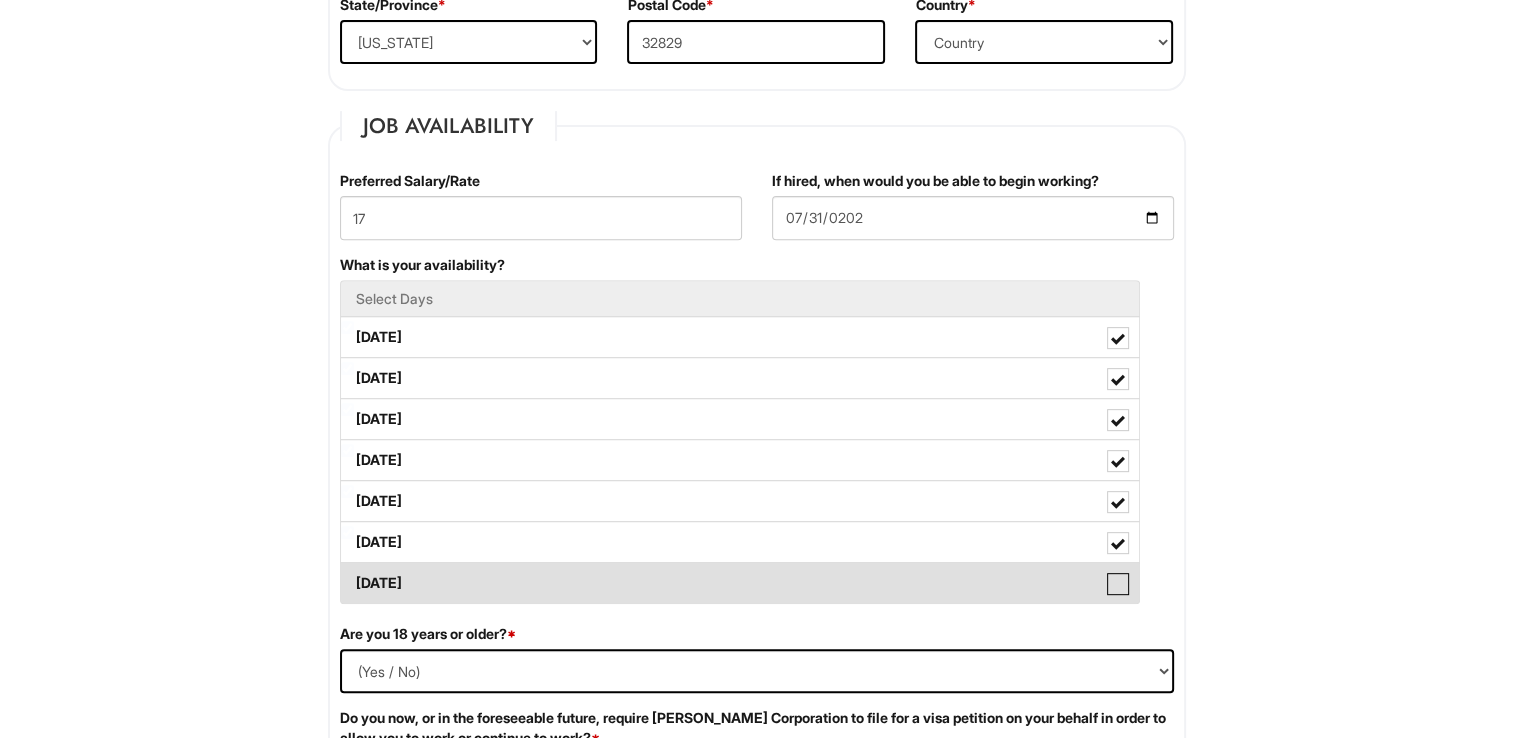 click on "[DATE]" at bounding box center (347, 573) 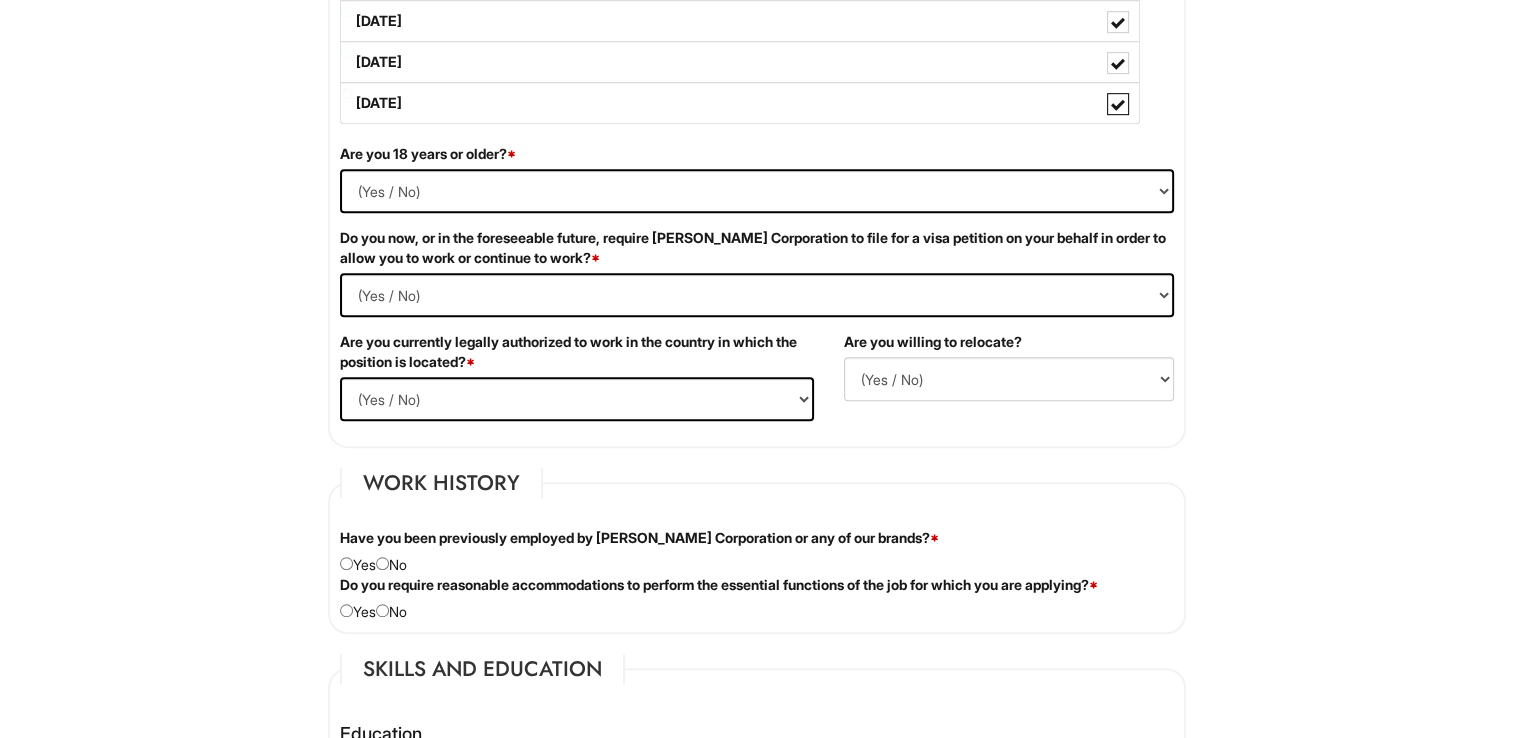 scroll, scrollTop: 1239, scrollLeft: 0, axis: vertical 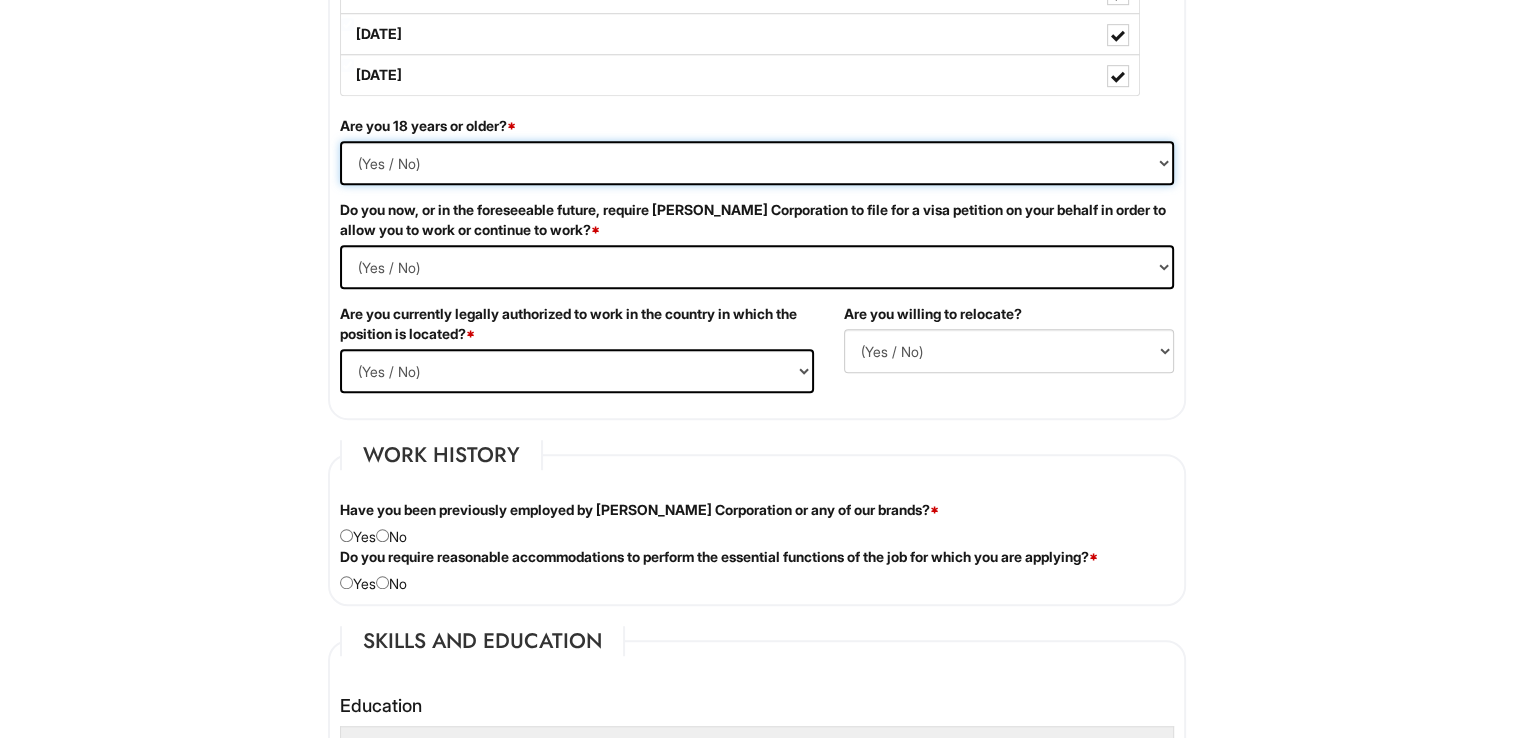 click on "(Yes / No) Yes No" at bounding box center (757, 163) 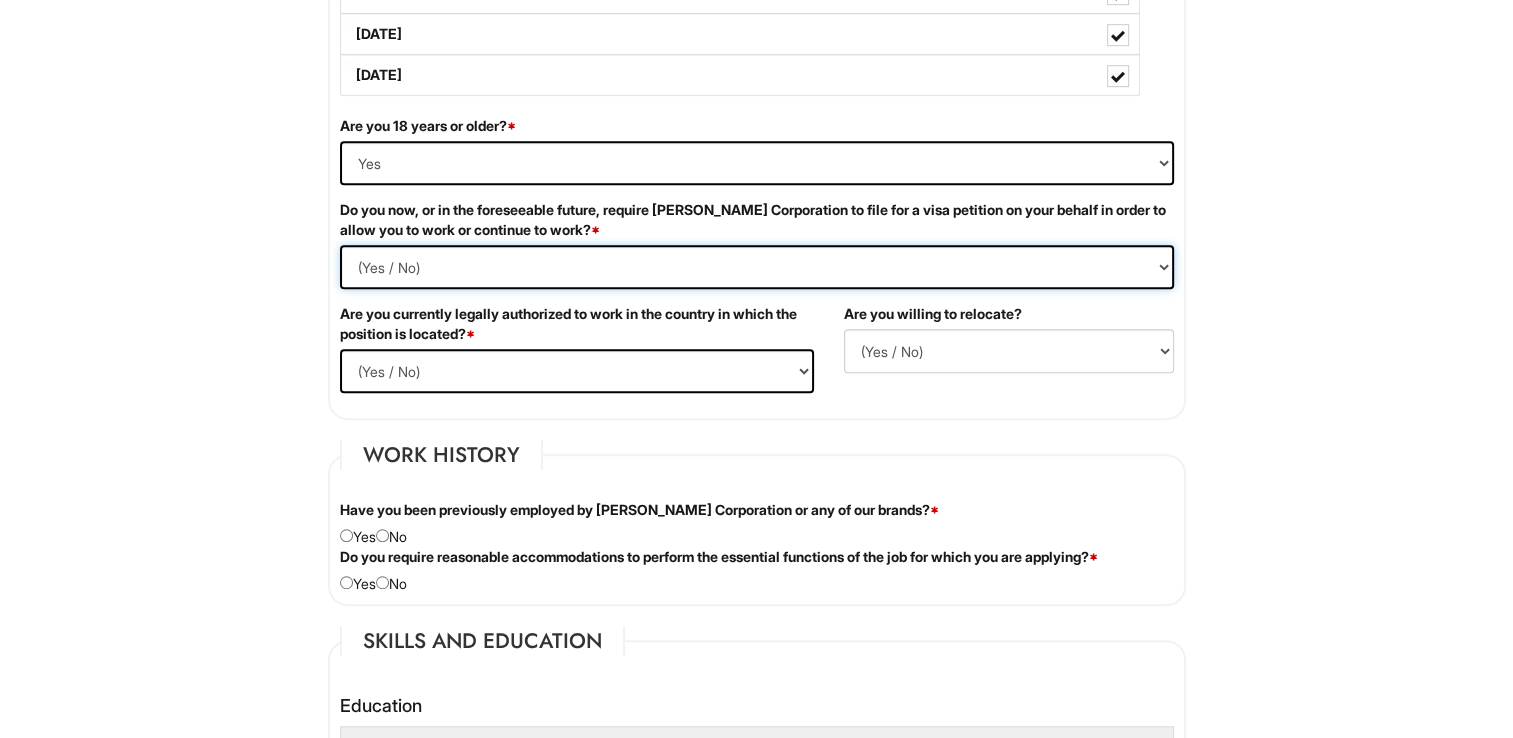 click on "(Yes / No) Yes No" at bounding box center (757, 267) 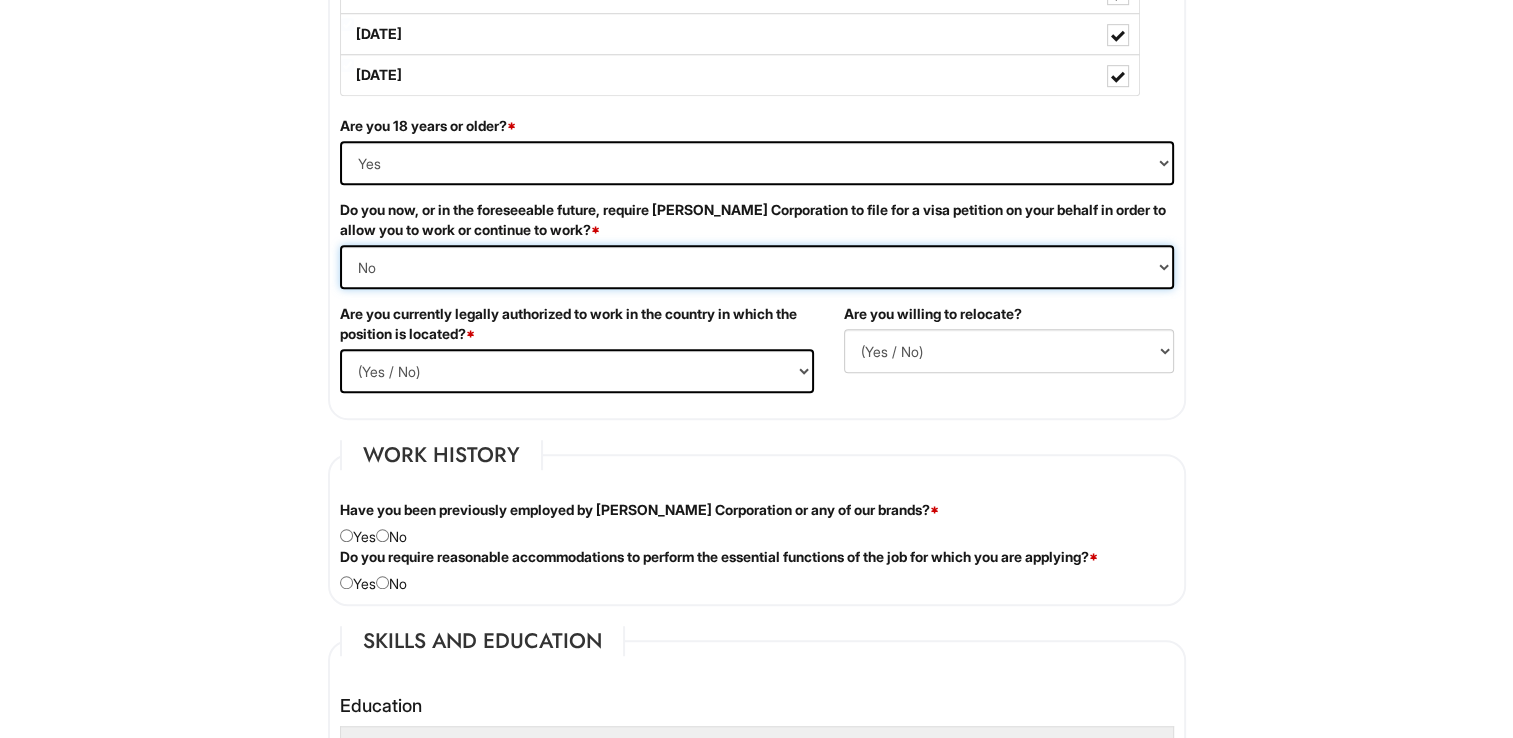 click on "(Yes / No) Yes No" at bounding box center (757, 267) 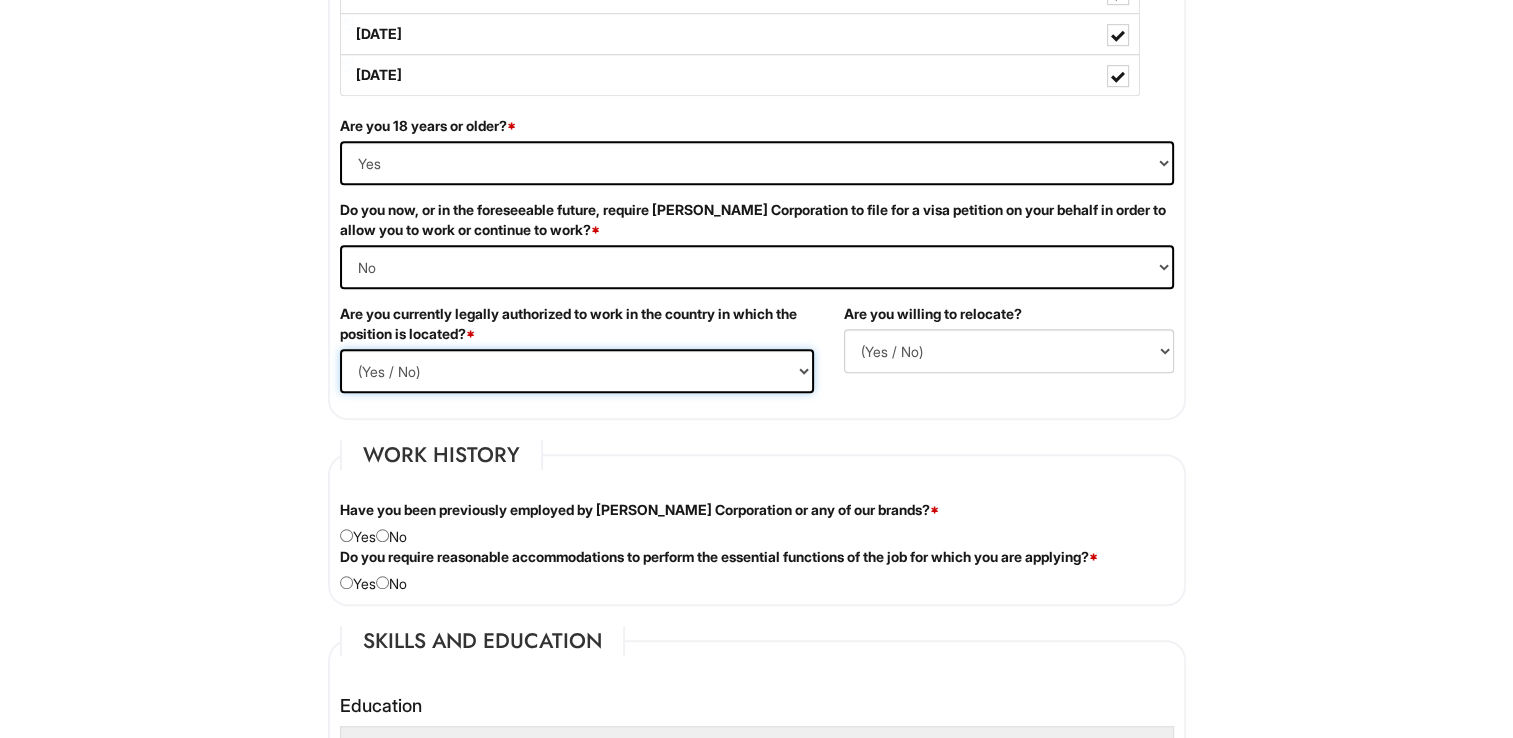click on "(Yes / No) Yes No" at bounding box center (577, 371) 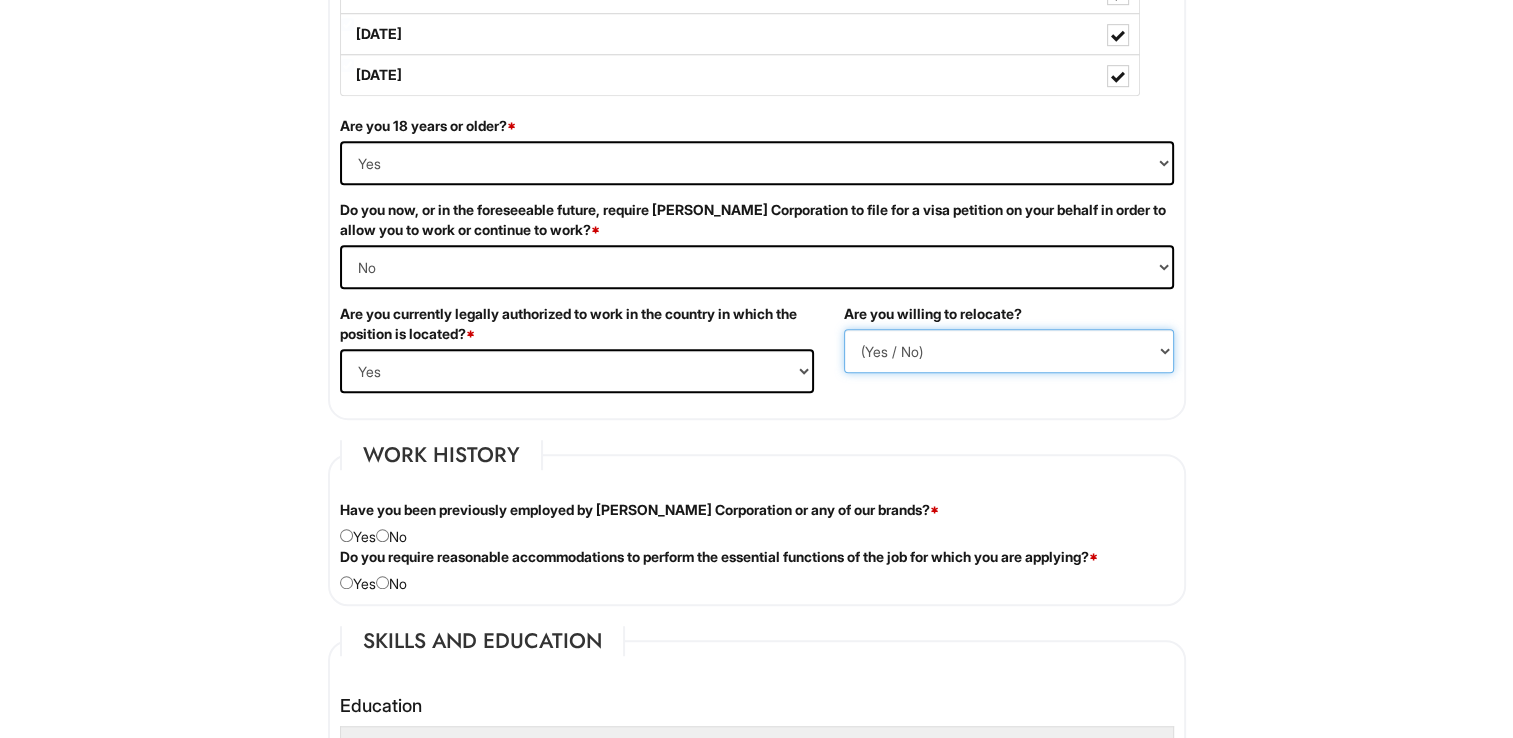 click on "(Yes / No) No Yes" at bounding box center (1009, 351) 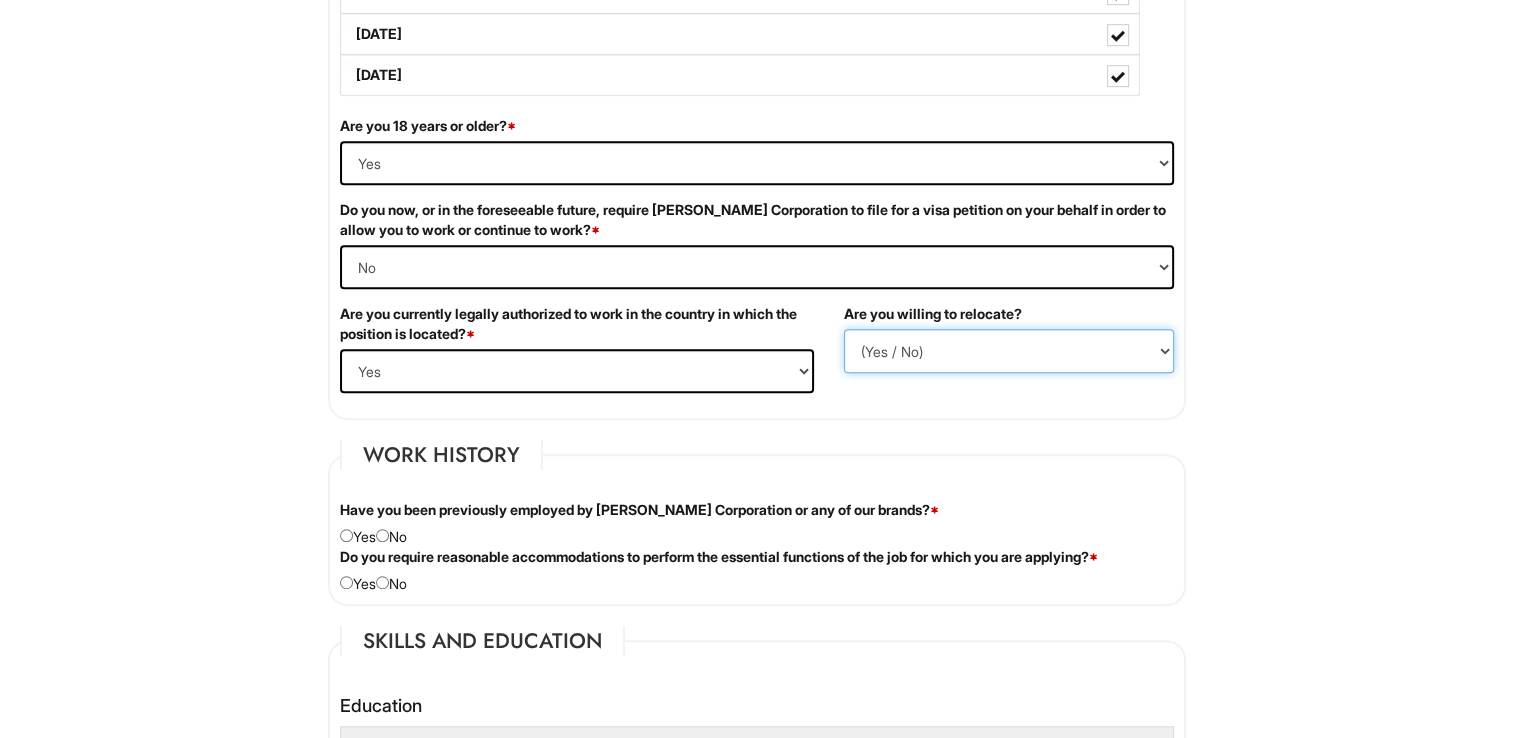 select on "N" 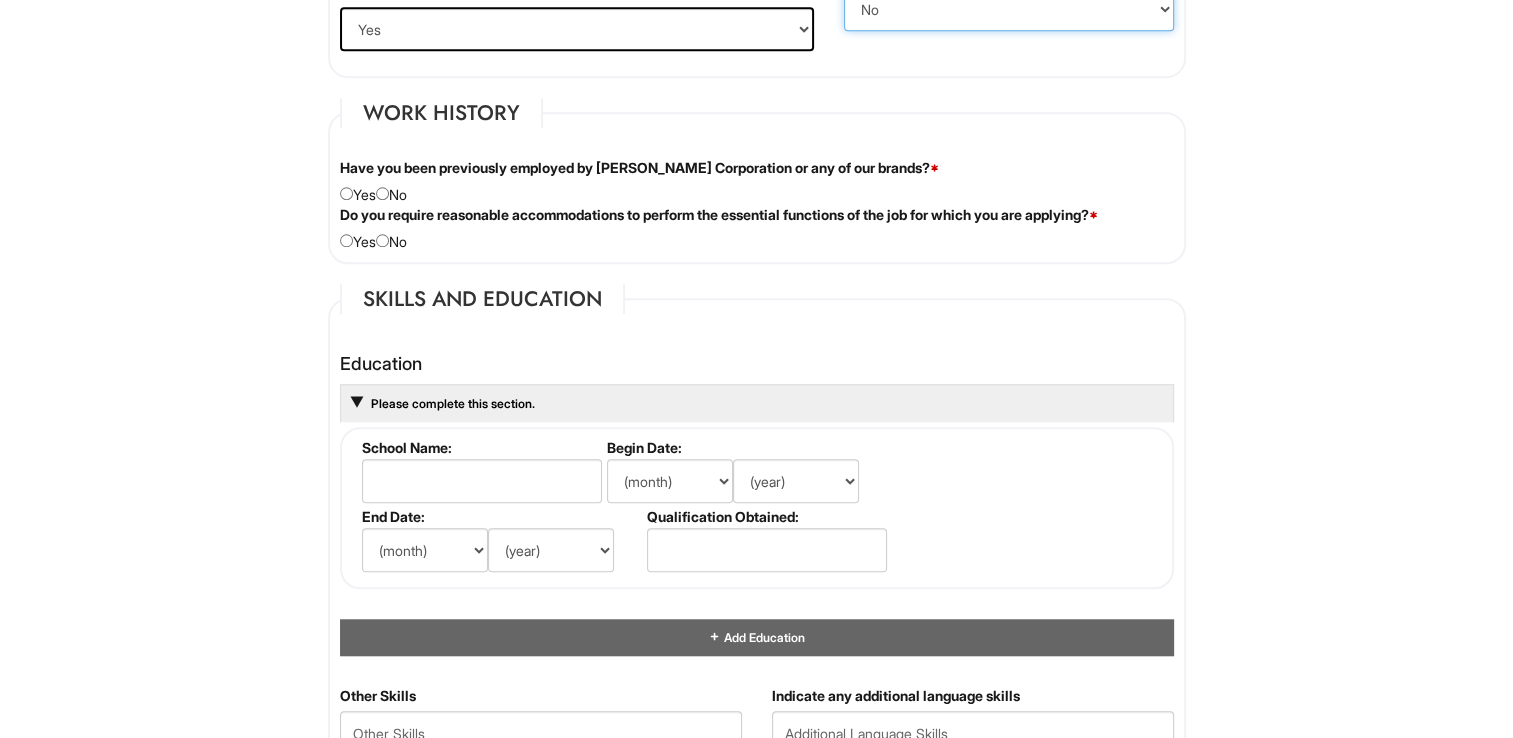 scroll, scrollTop: 1636, scrollLeft: 0, axis: vertical 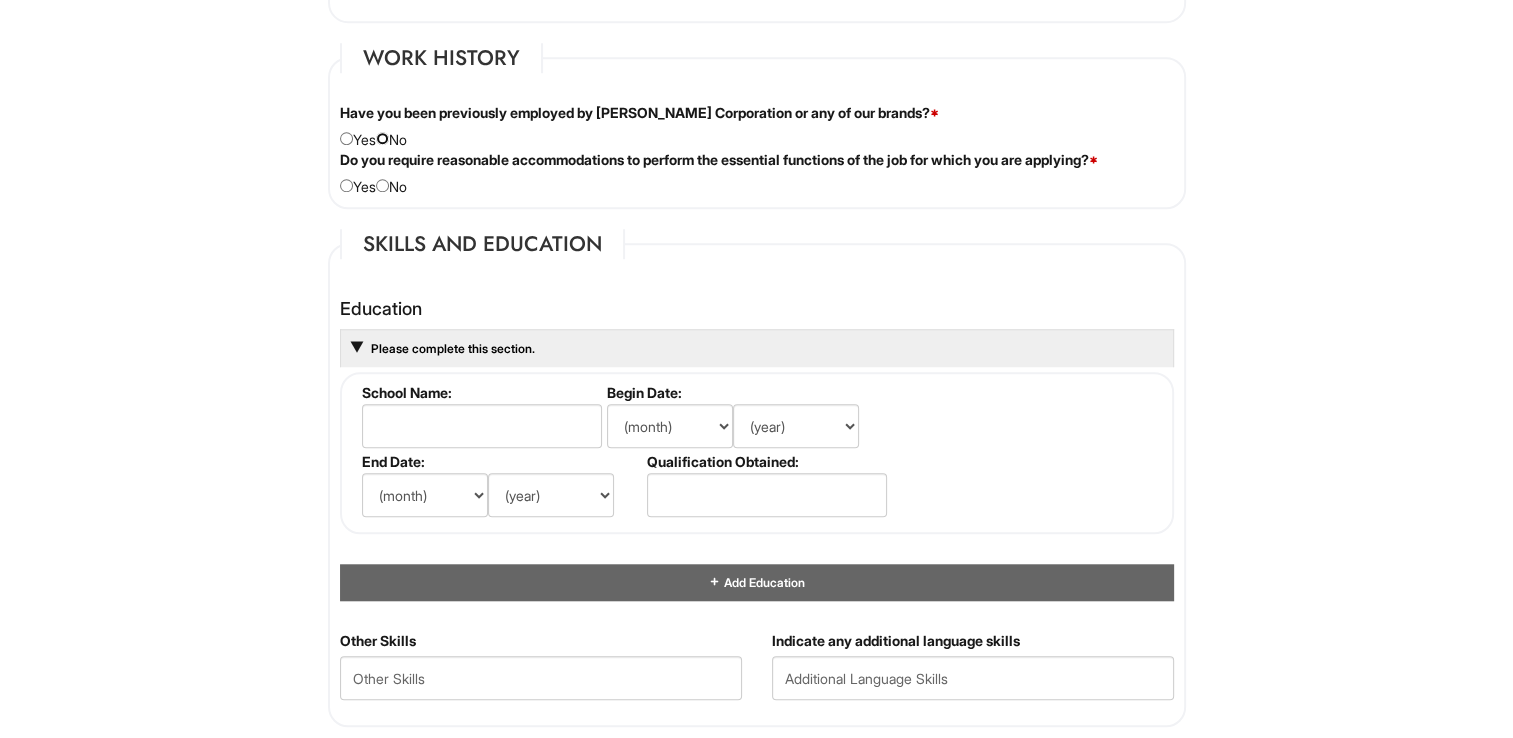 click at bounding box center [382, 138] 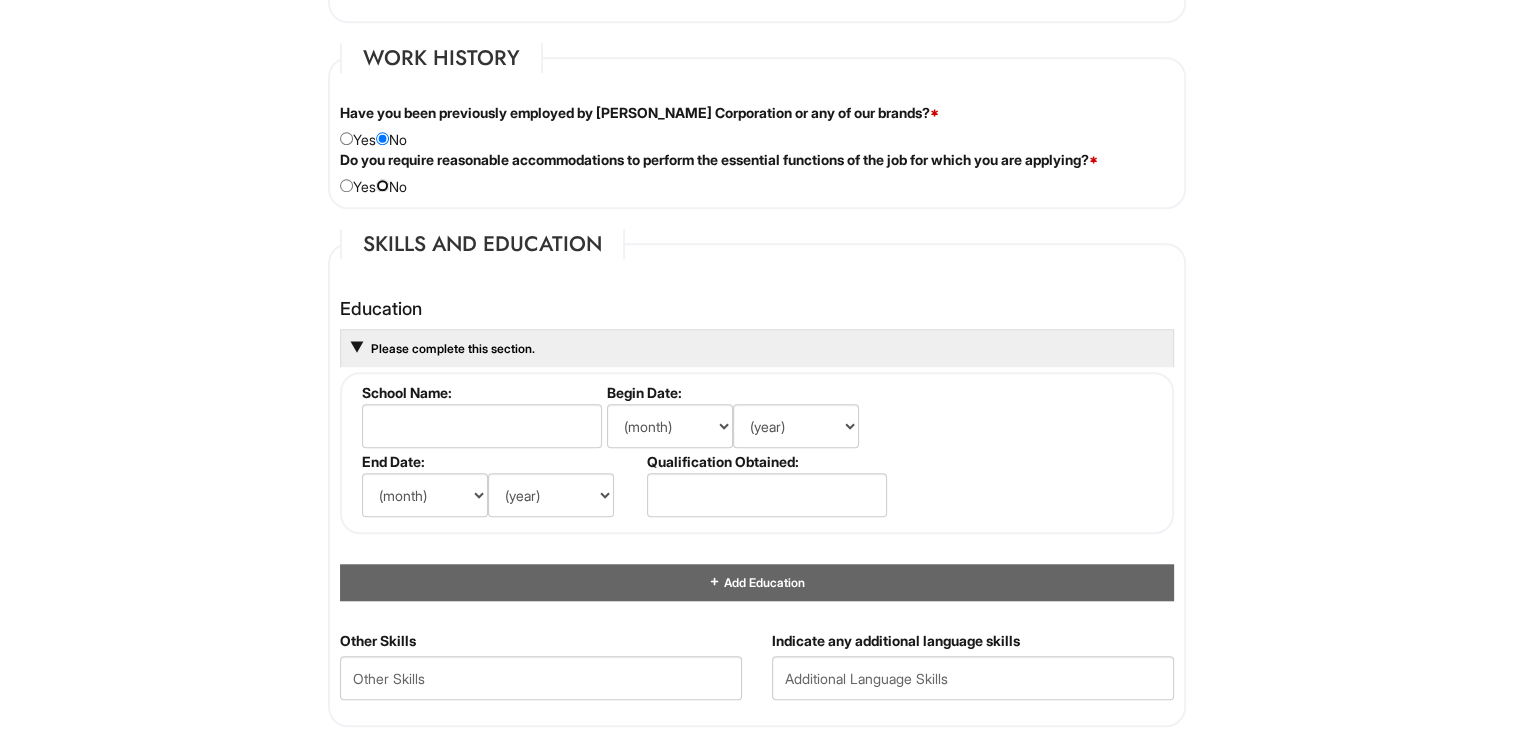 click at bounding box center [382, 185] 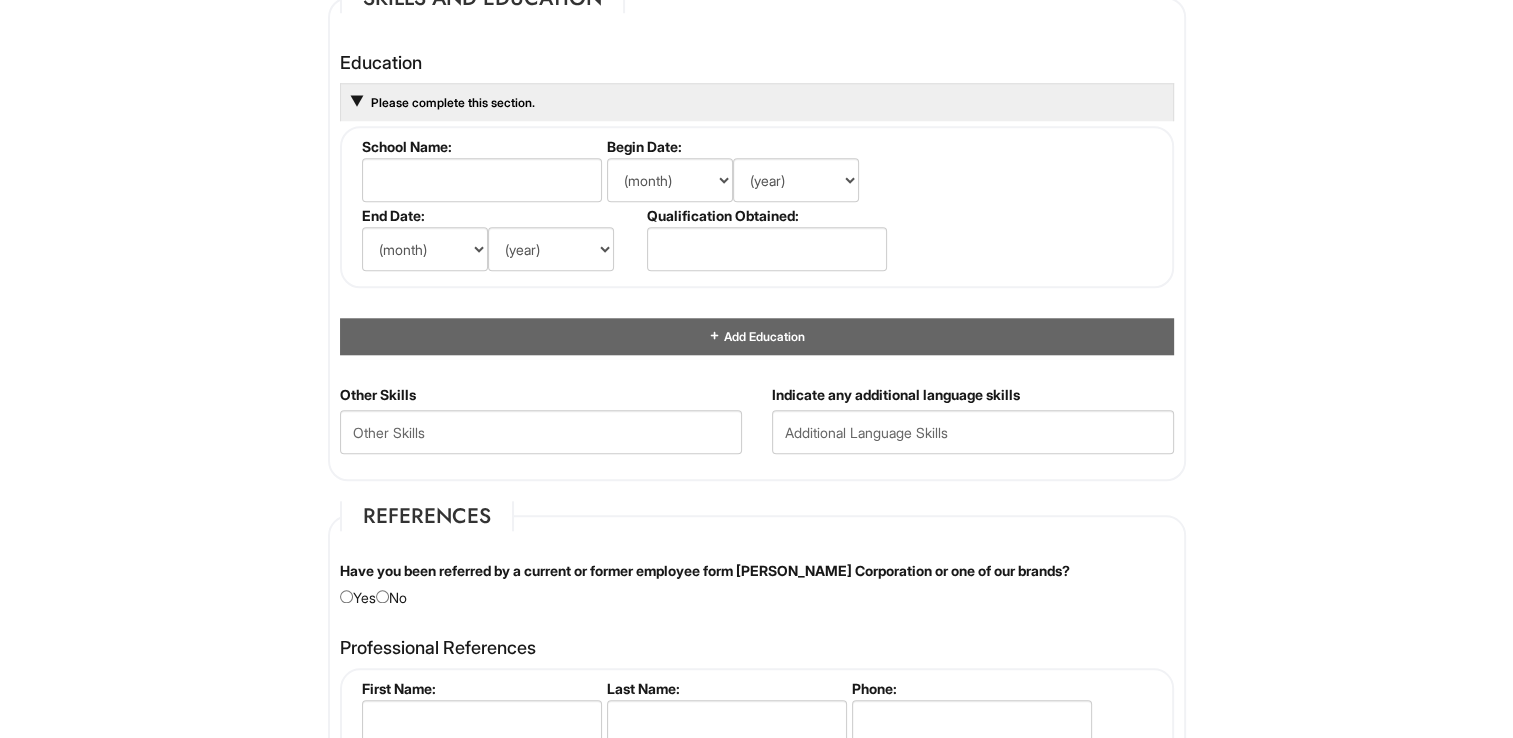 scroll, scrollTop: 1896, scrollLeft: 0, axis: vertical 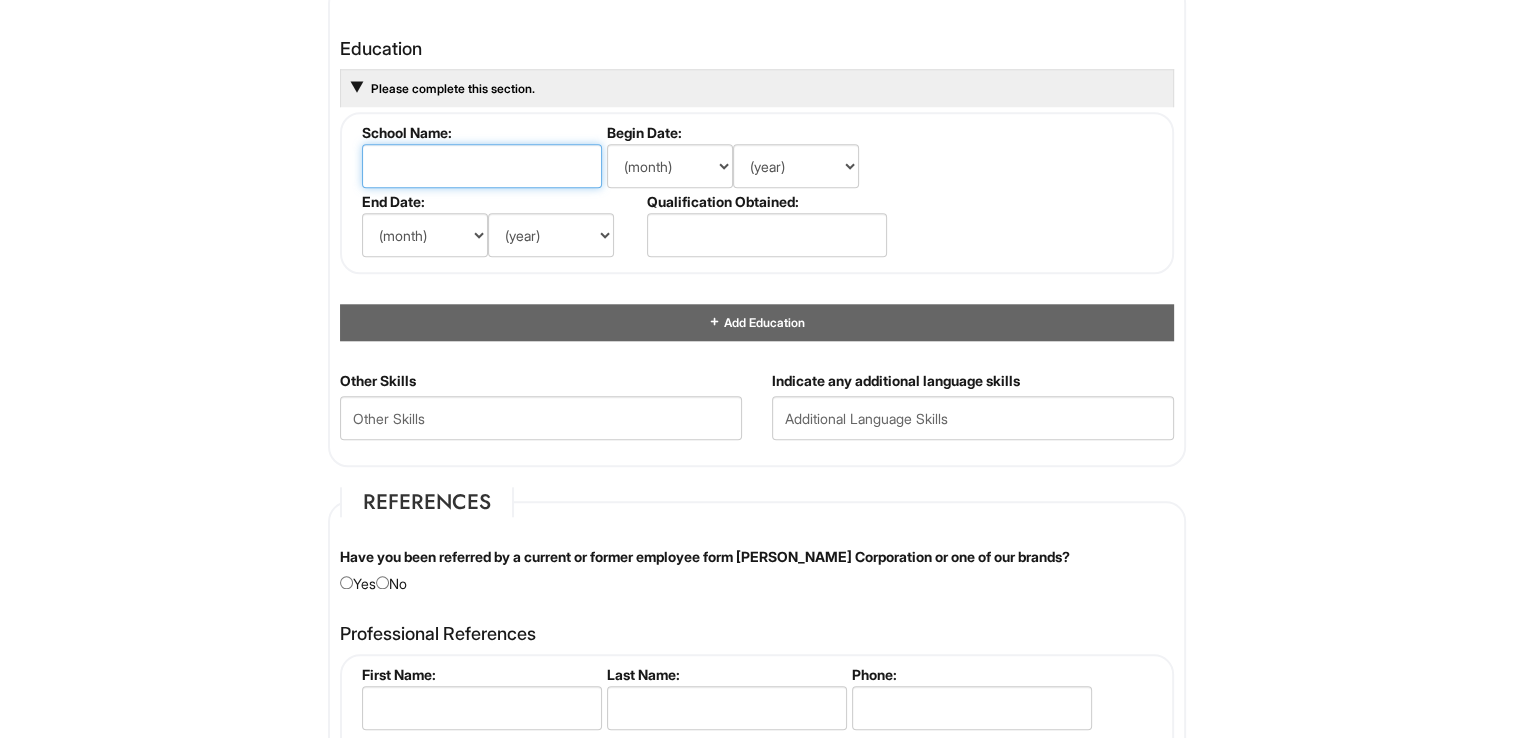 click at bounding box center [482, 166] 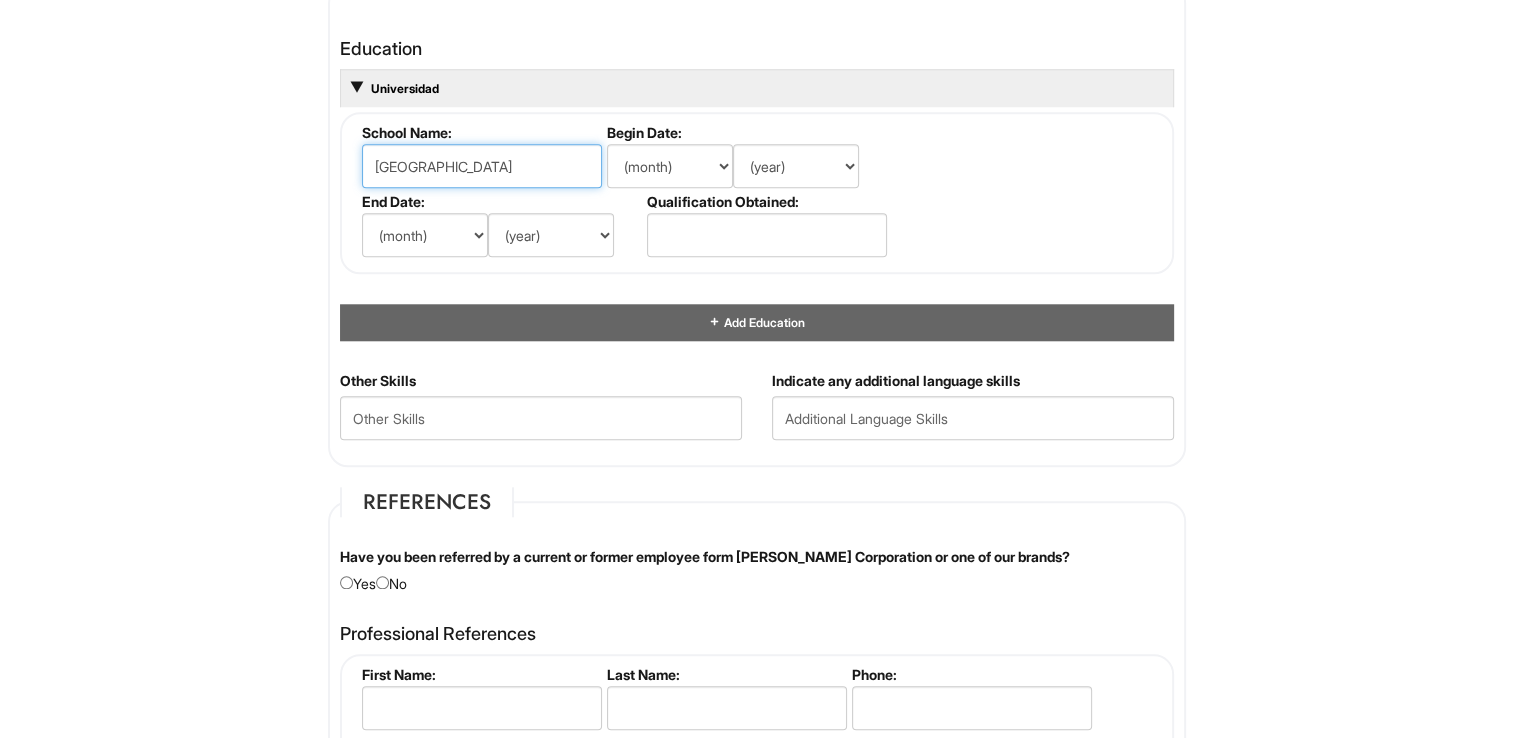 type on "[GEOGRAPHIC_DATA]" 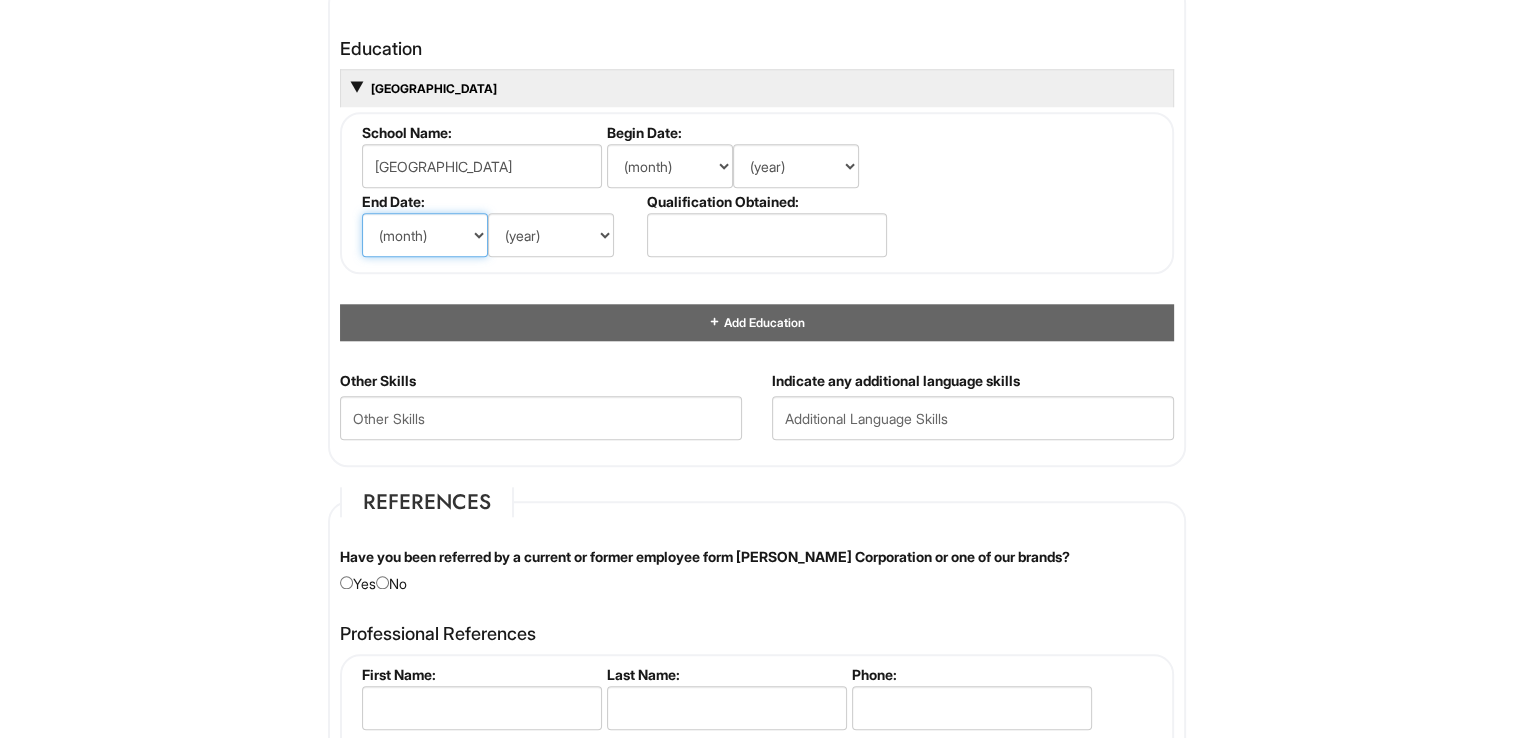 click on "(month) Jan Feb Mar Apr May Jun [DATE] Aug Sep Oct Nov Dec" at bounding box center (425, 235) 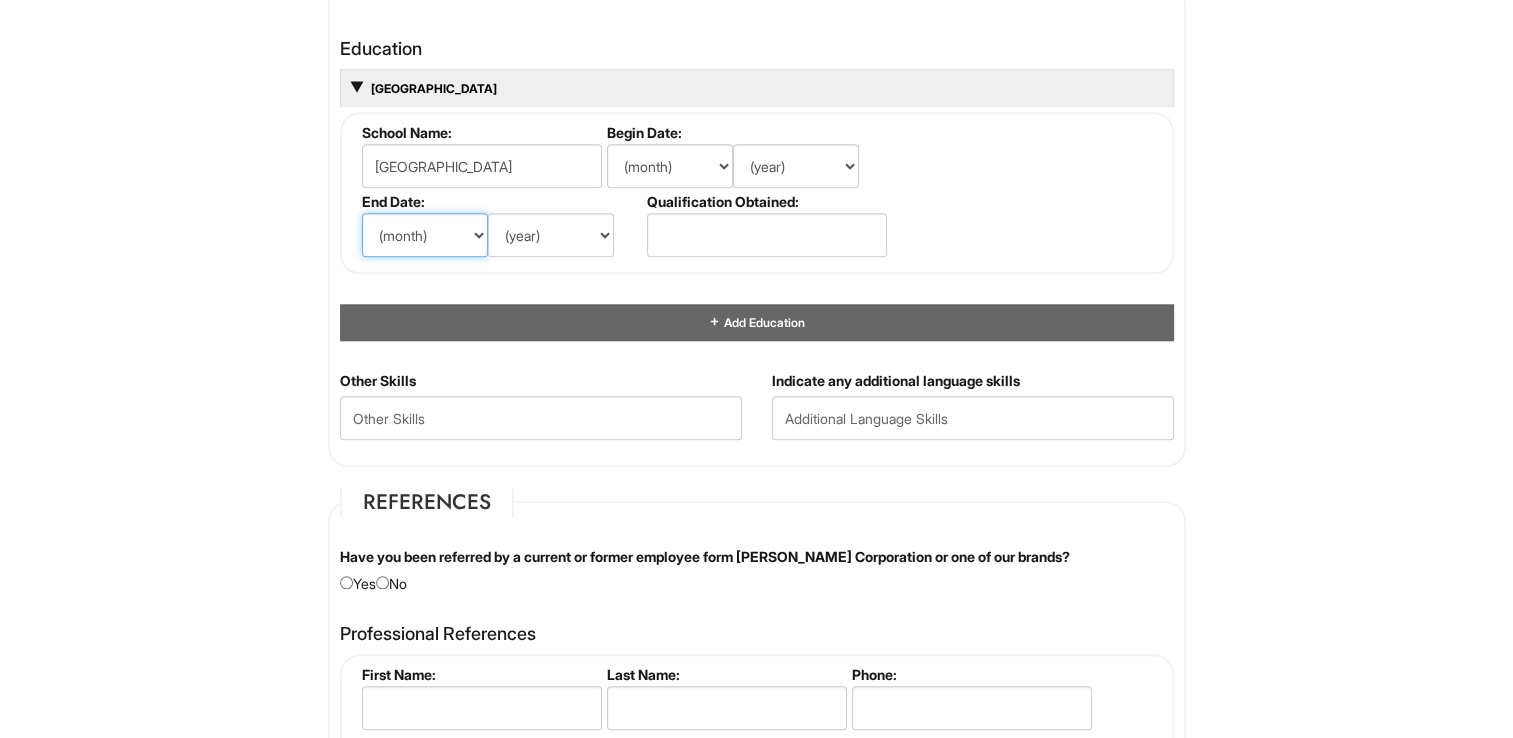 select on "5" 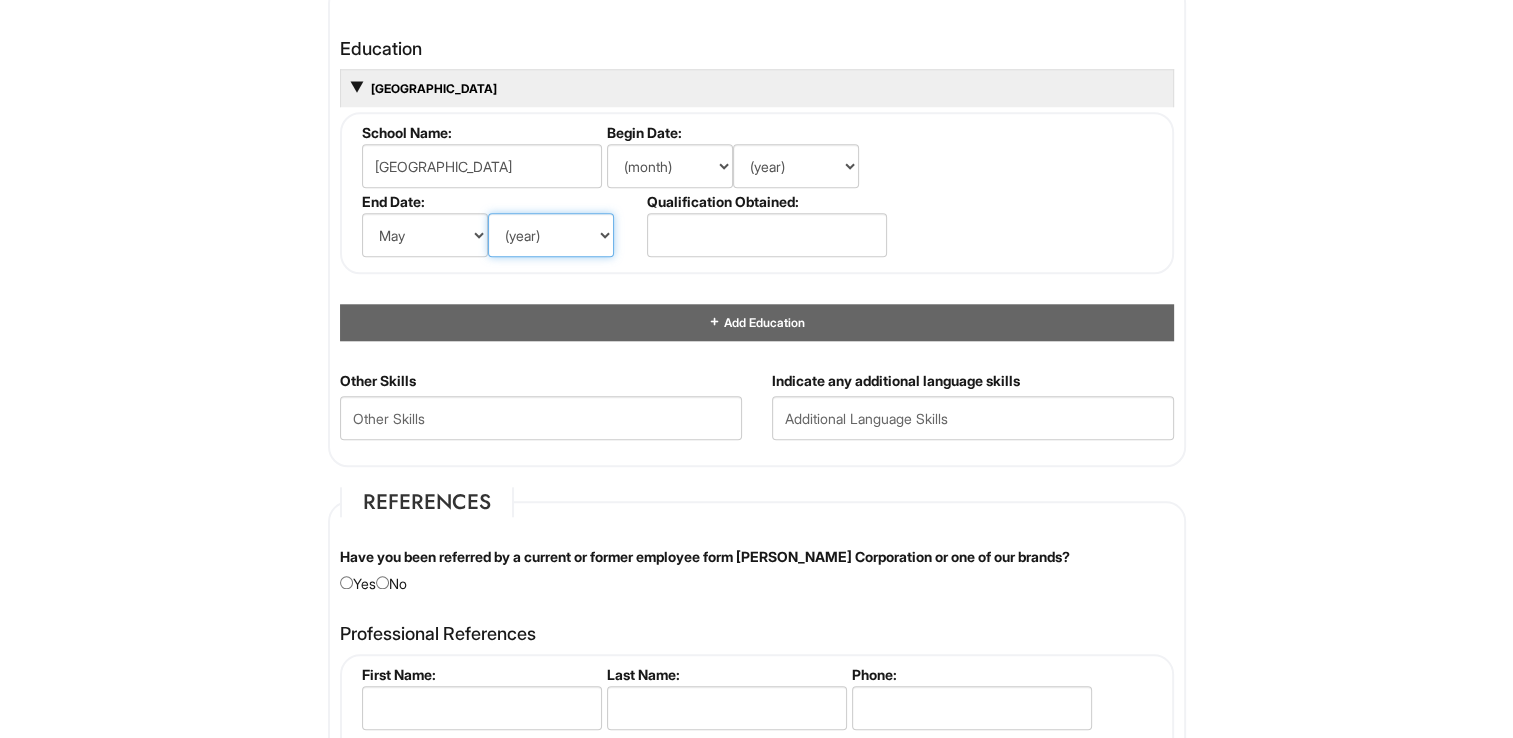 click on "(year) 2029 2028 2027 2026 2025 2024 2023 2022 2021 2020 2019 2018 2017 2016 2015 2014 2013 2012 2011 2010 2009 2008 2007 2006 2005 2004 2003 2002 2001 2000 1999 1998 1997 1996 1995 1994 1993 1992 1991 1990 1989 1988 1987 1986 1985 1984 1983 1982 1981 1980 1979 1978 1977 1976 1975 1974 1973 1972 1971 1970 1969 1968 1967 1966 1965 1964 1963 1962 1961 1960 1959 1958 1957 1956 1955 1954 1953 1952 1951 1950 1949 1948 1947 1946  --  2030 2031 2032 2033 2034 2035 2036 2037 2038 2039 2040 2041 2042 2043 2044 2045 2046 2047 2048 2049 2050 2051 2052 2053 2054 2055 2056 2057 2058 2059 2060 2061 2062 2063 2064" at bounding box center [551, 235] 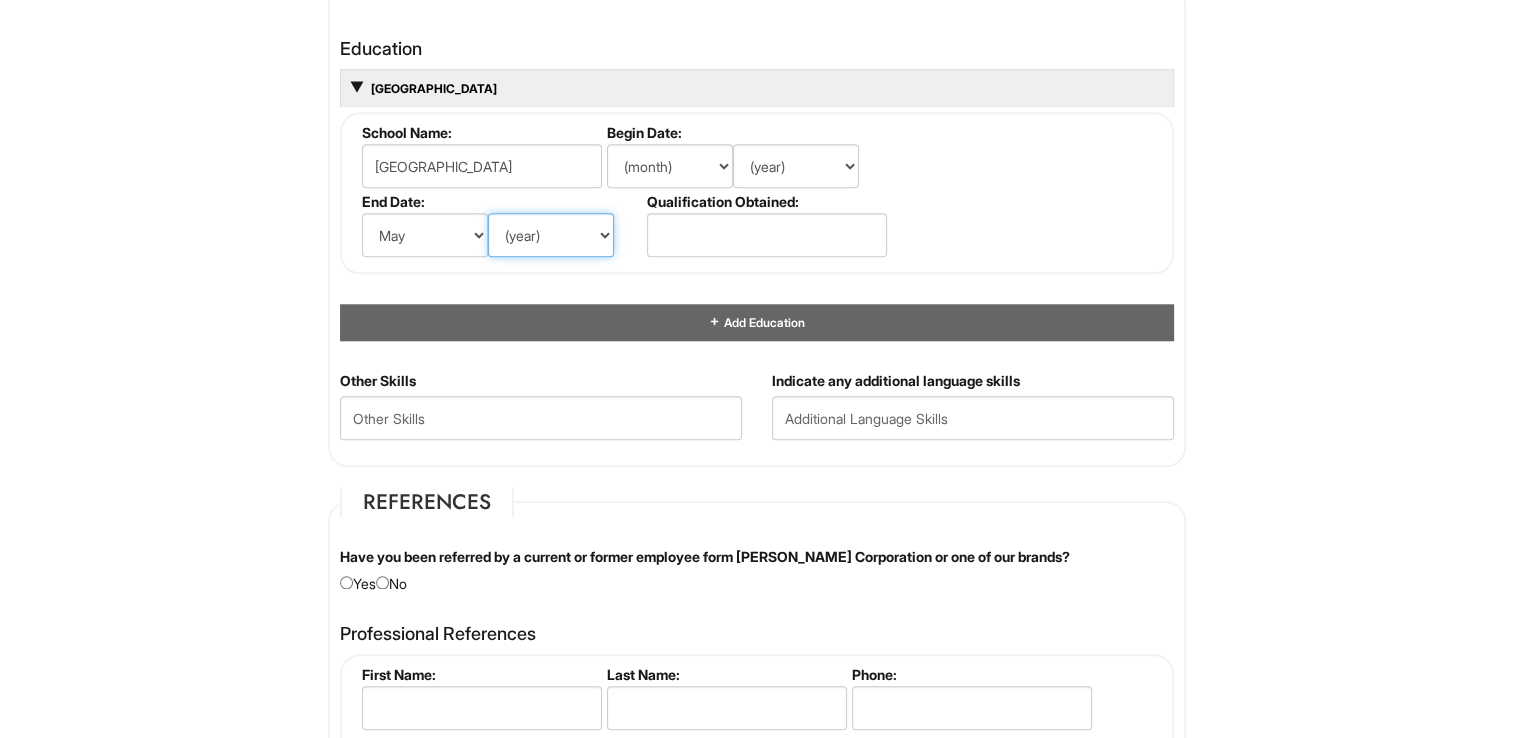 select on "1997" 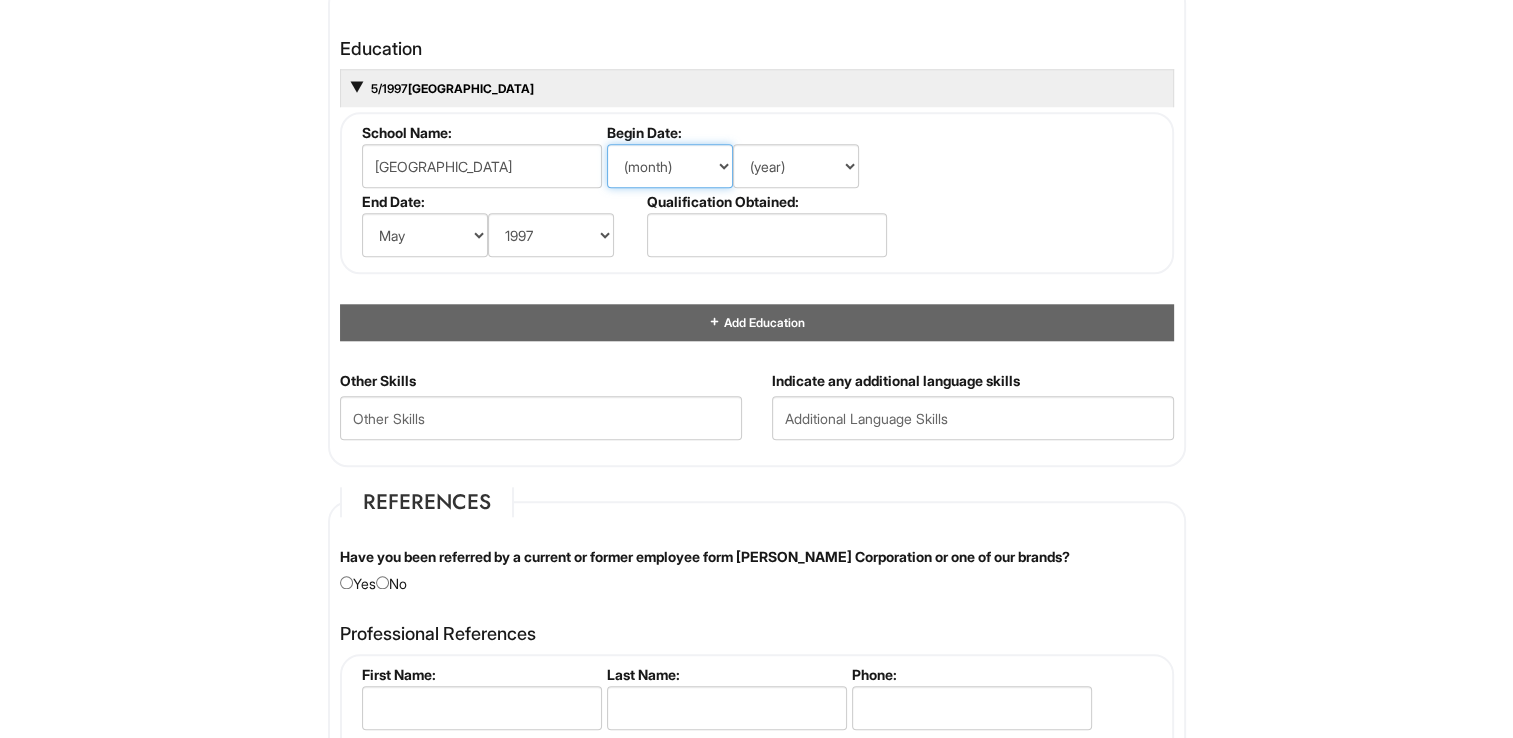 click on "(month) Jan Feb Mar Apr May Jun [DATE] Aug Sep Oct Nov Dec" at bounding box center [670, 166] 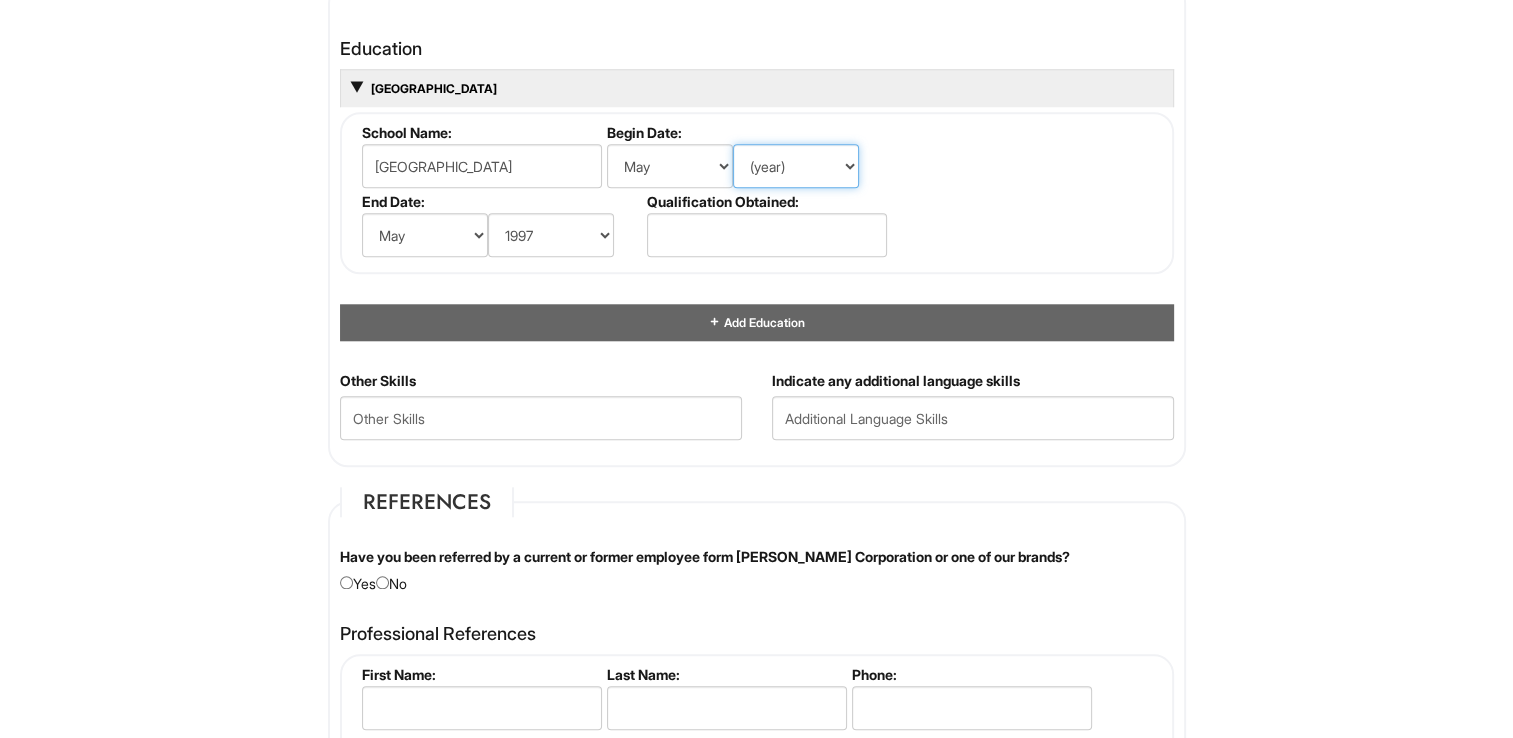 click on "(year) 2029 2028 2027 2026 2025 2024 2023 2022 2021 2020 2019 2018 2017 2016 2015 2014 2013 2012 2011 2010 2009 2008 2007 2006 2005 2004 2003 2002 2001 2000 1999 1998 1997 1996 1995 1994 1993 1992 1991 1990 1989 1988 1987 1986 1985 1984 1983 1982 1981 1980 1979 1978 1977 1976 1975 1974 1973 1972 1971 1970 1969 1968 1967 1966 1965 1964 1963 1962 1961 1960 1959 1958 1957 1956 1955 1954 1953 1952 1951 1950 1949 1948 1947 1946  --  2030 2031 2032 2033 2034 2035 2036 2037 2038 2039 2040 2041 2042 2043 2044 2045 2046 2047 2048 2049 2050 2051 2052 2053 2054 2055 2056 2057 2058 2059 2060 2061 2062 2063 2064" at bounding box center (796, 166) 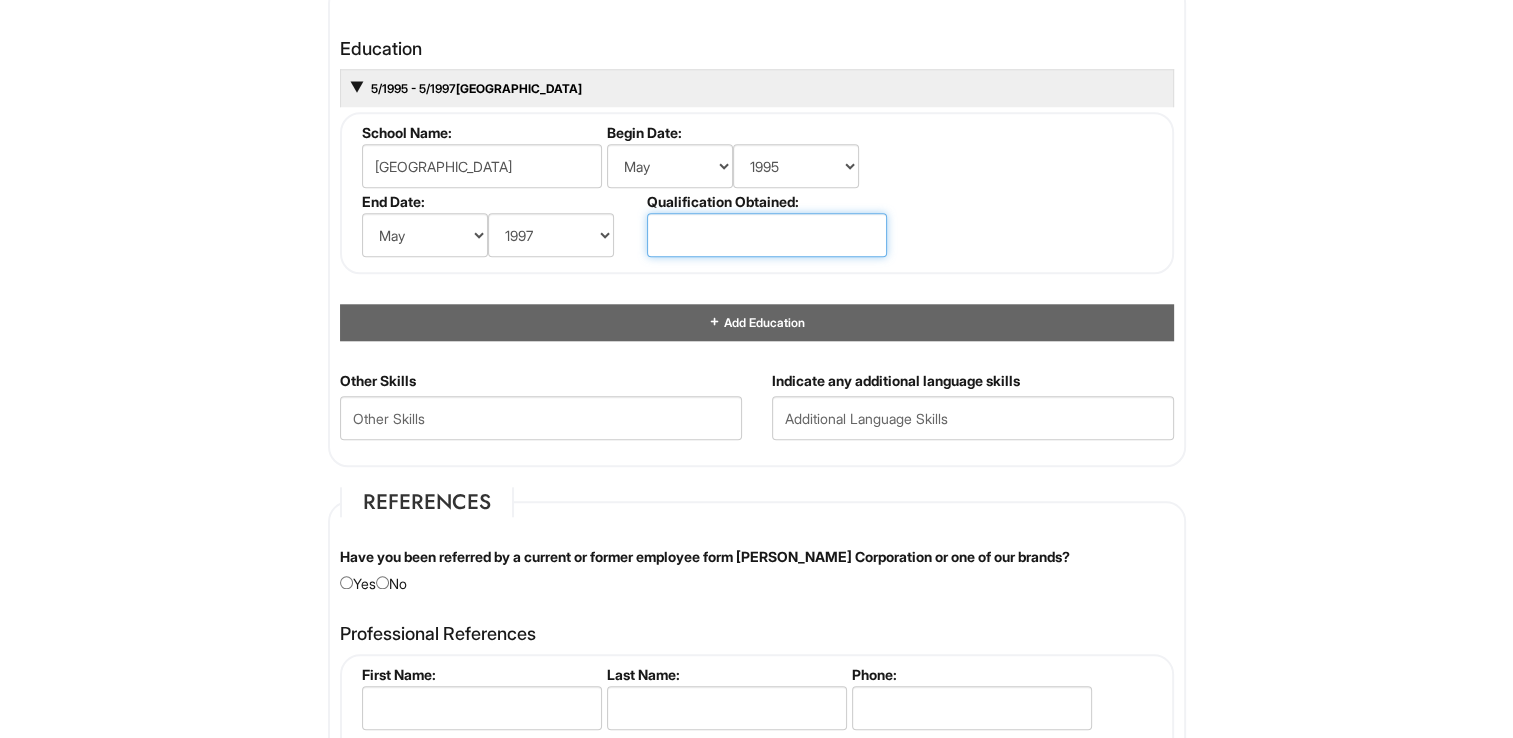 click at bounding box center [767, 235] 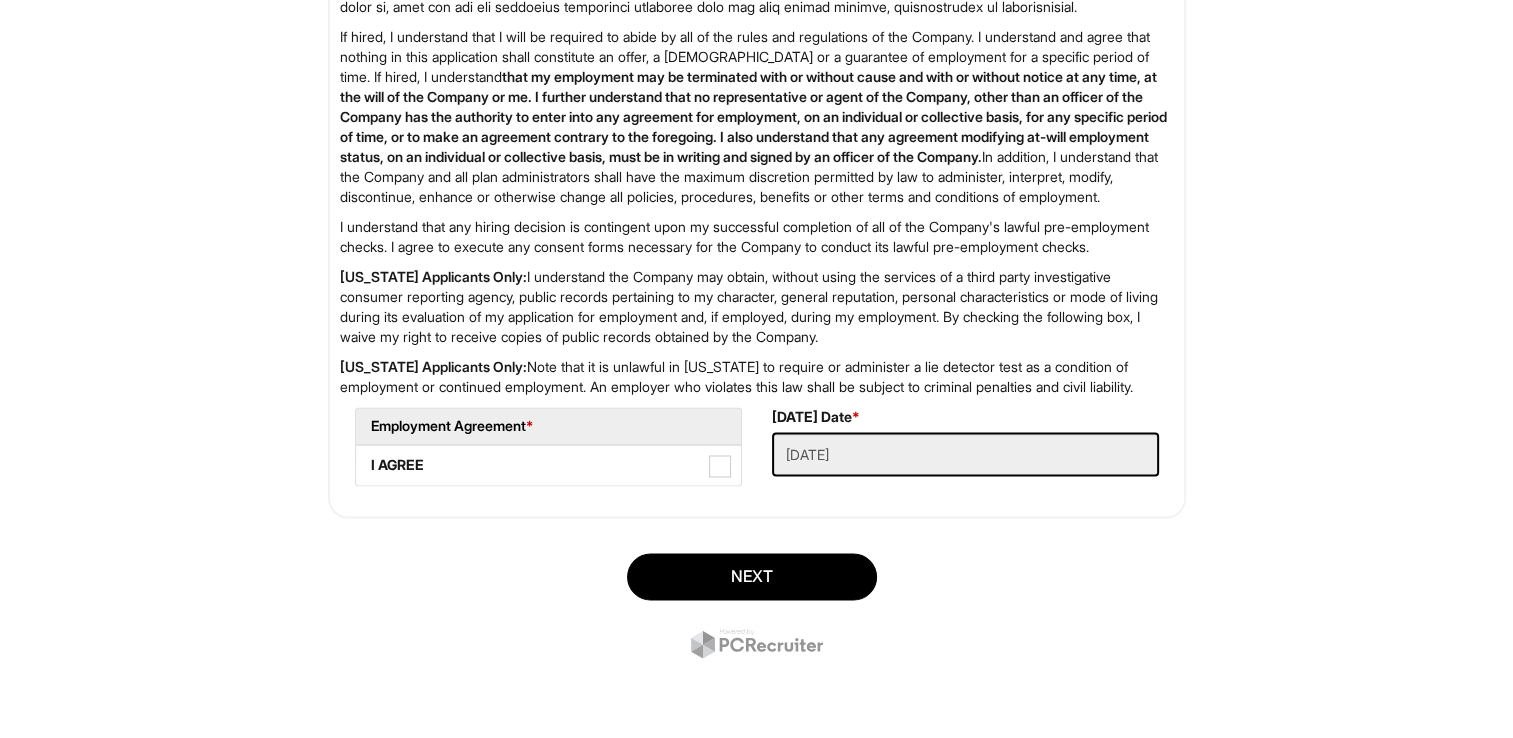 scroll, scrollTop: 3204, scrollLeft: 0, axis: vertical 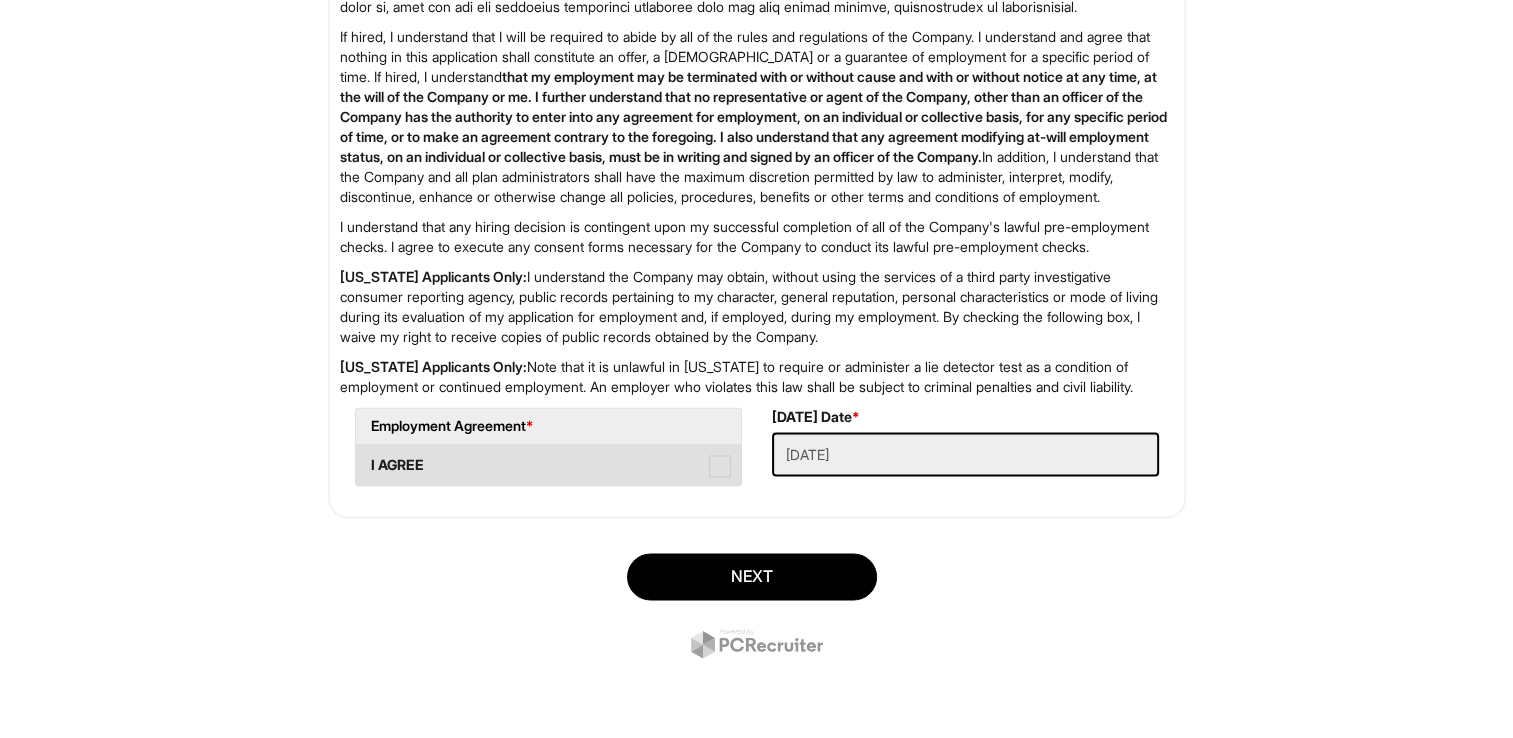 type on "Associates in  Business Admin" 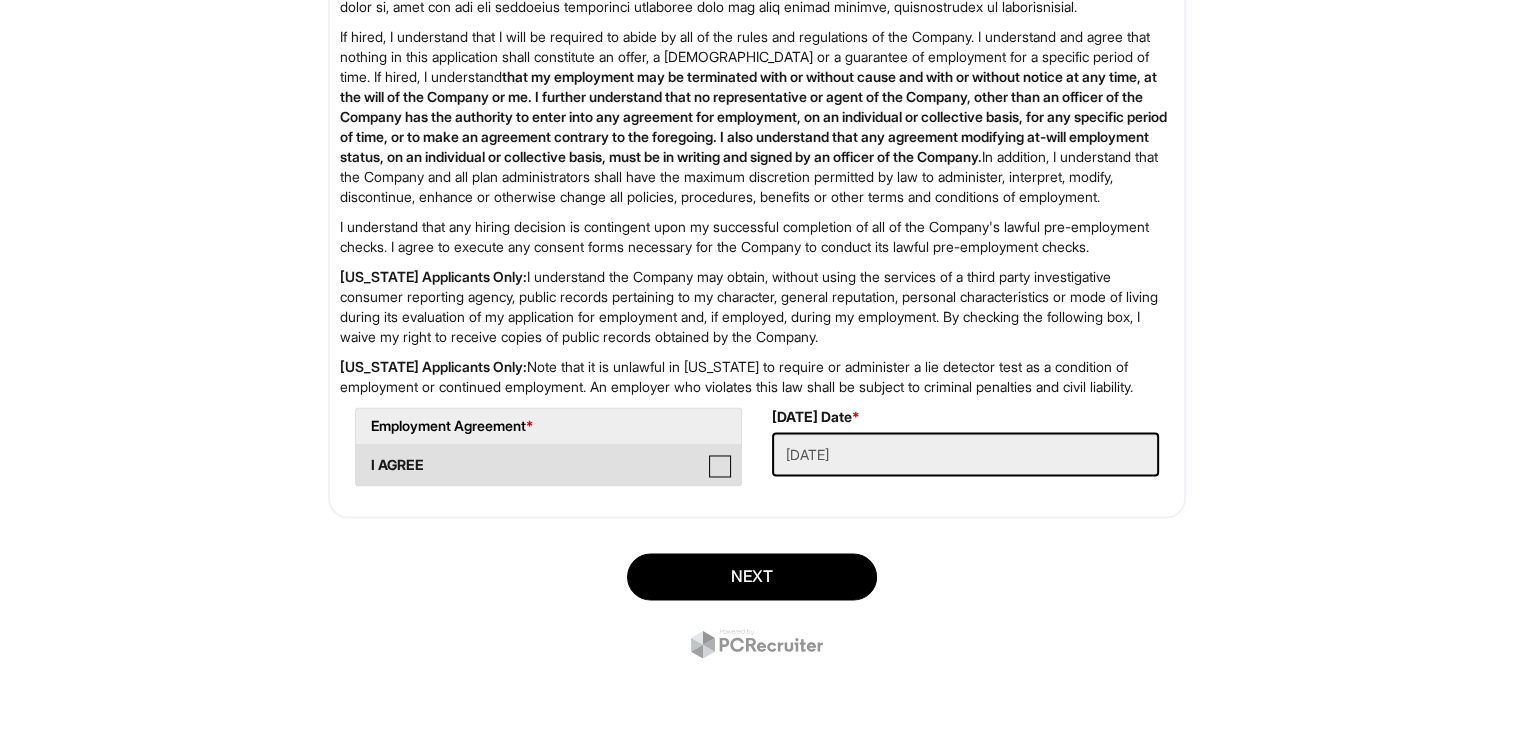 click on "I AGREE" at bounding box center (362, 455) 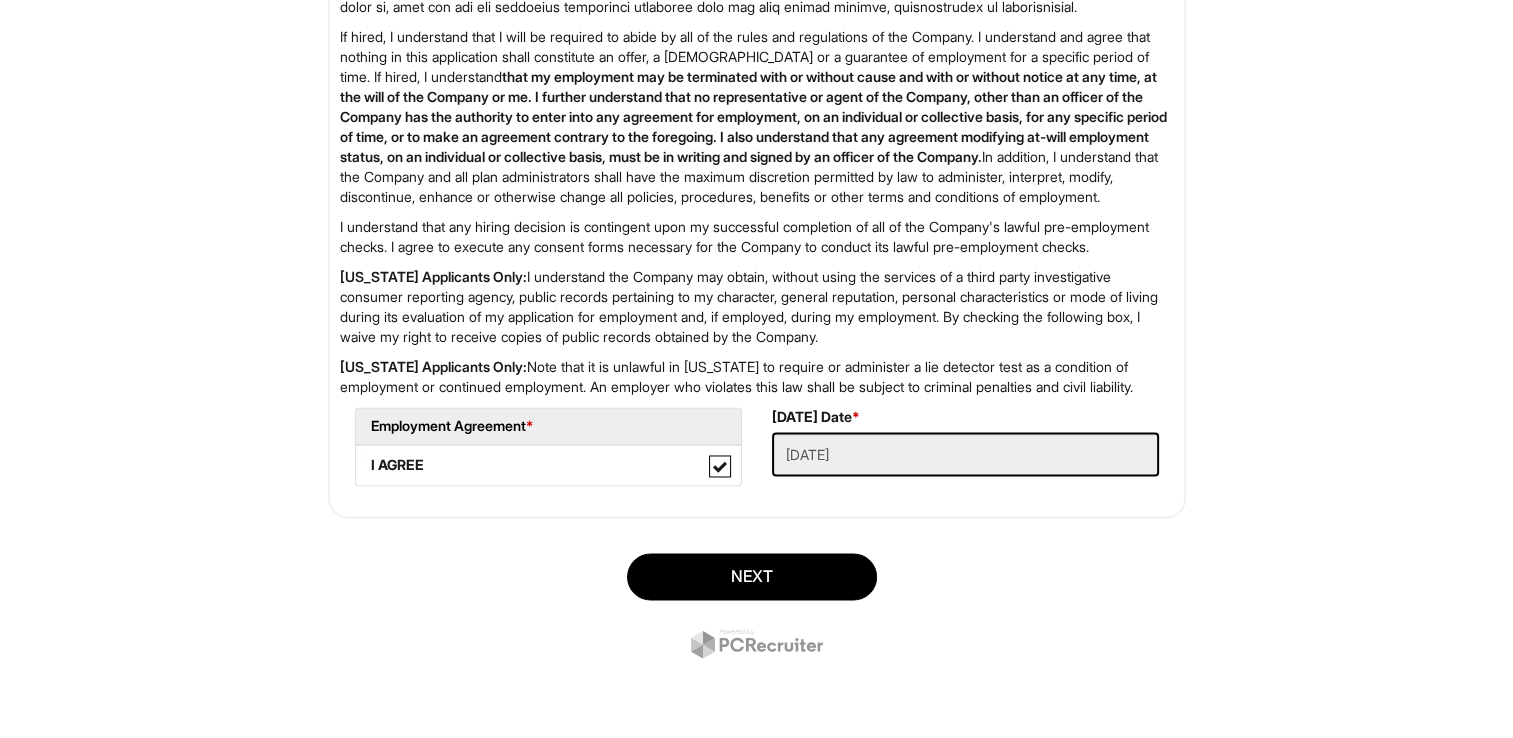 scroll, scrollTop: 2559, scrollLeft: 0, axis: vertical 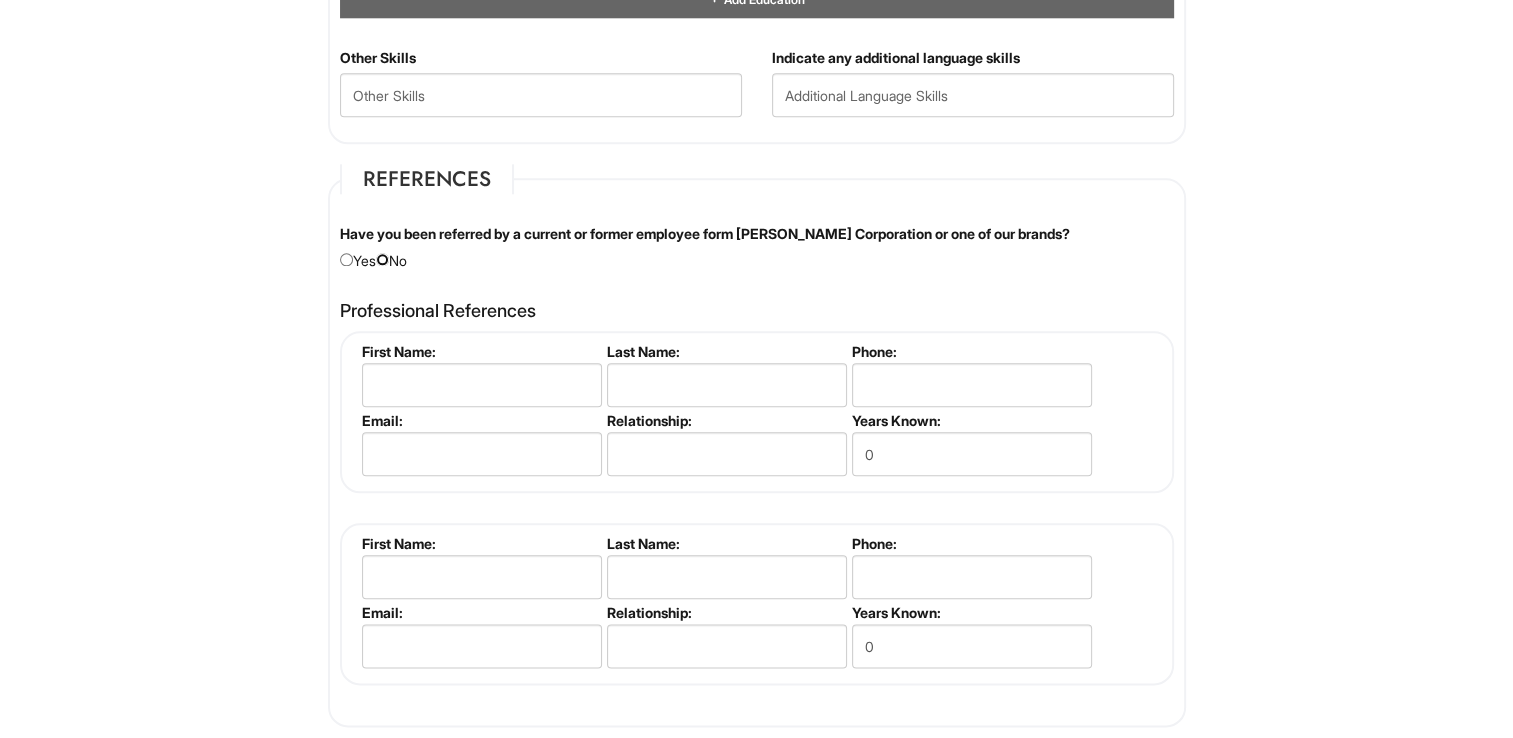 click at bounding box center [382, 259] 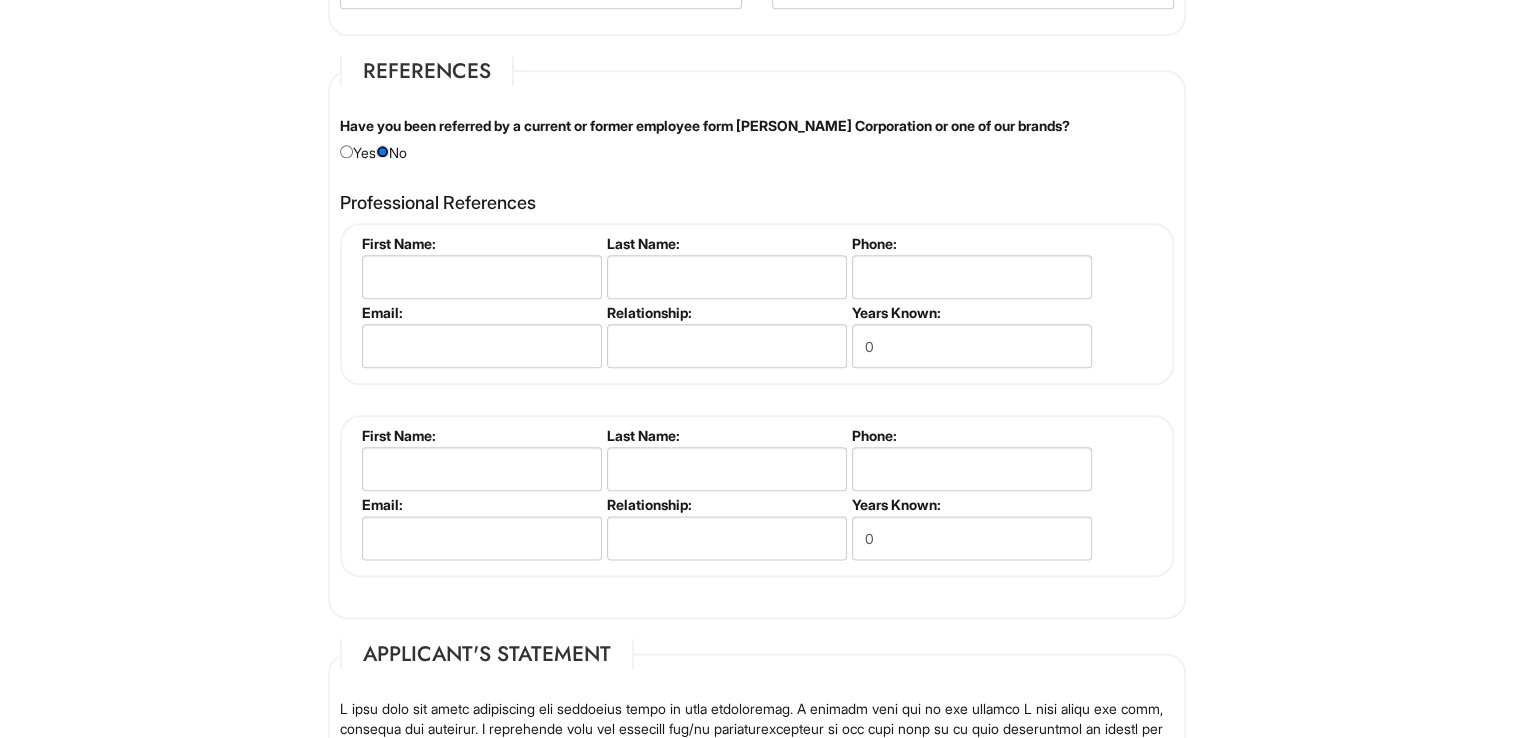 scroll, scrollTop: 2332, scrollLeft: 0, axis: vertical 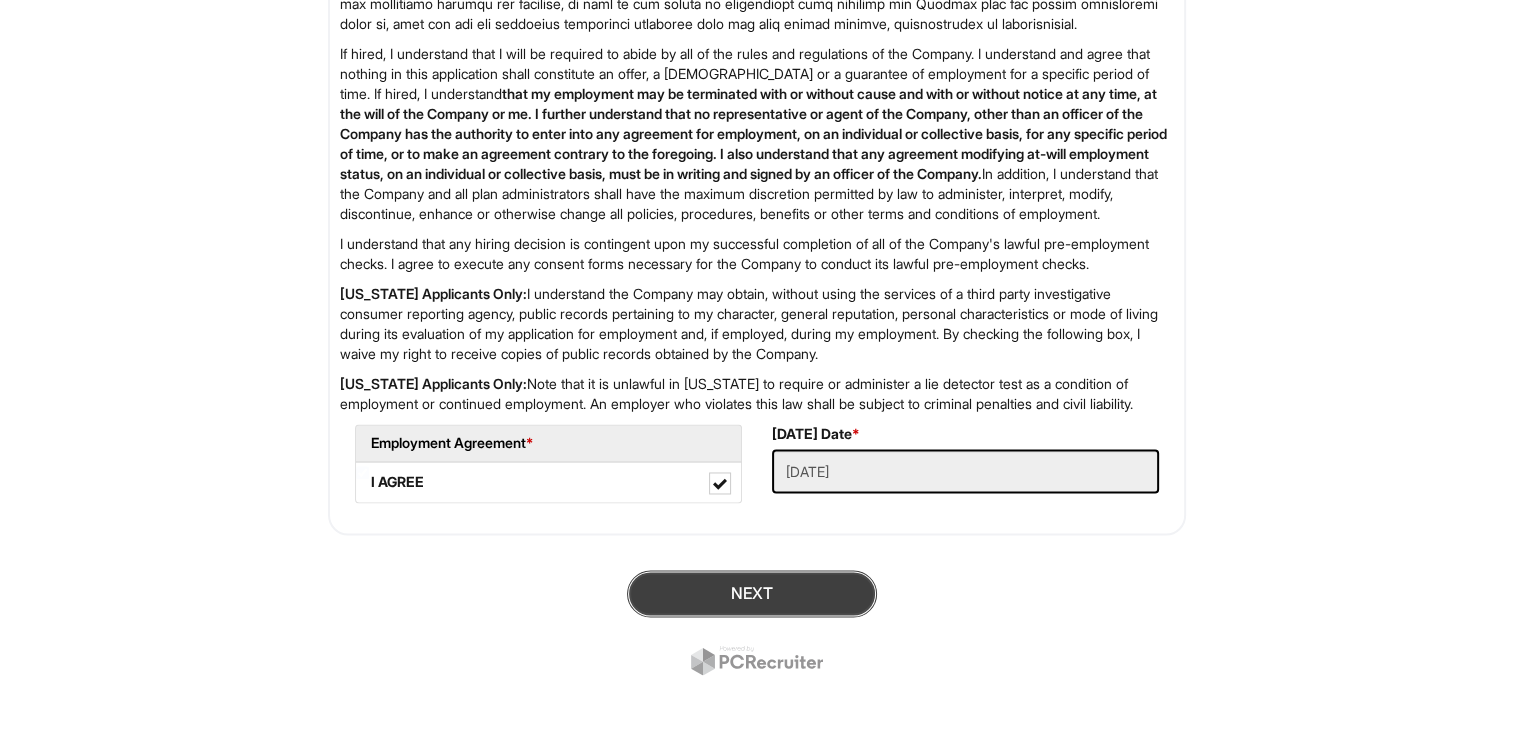 click on "Next" at bounding box center (752, 593) 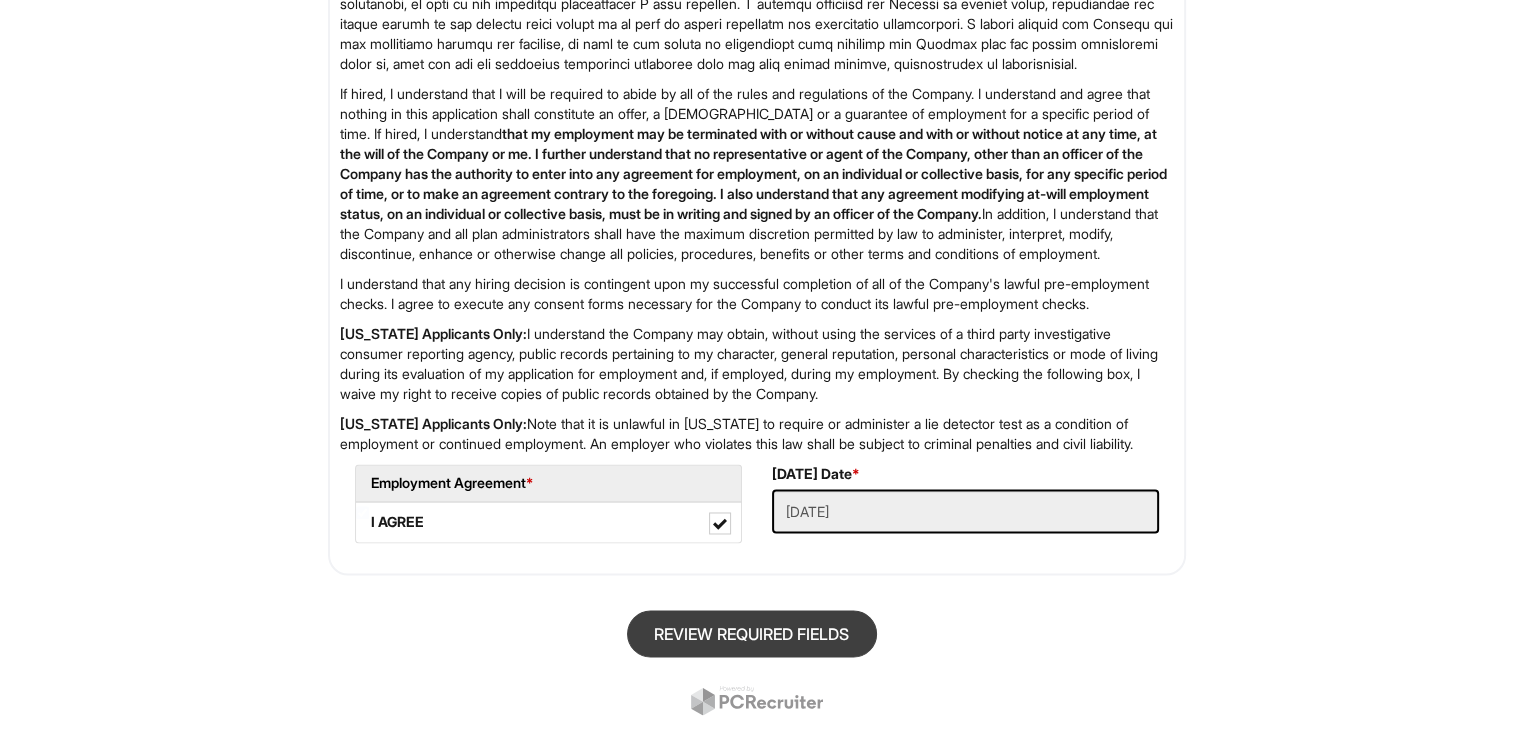 scroll, scrollTop: 122, scrollLeft: 0, axis: vertical 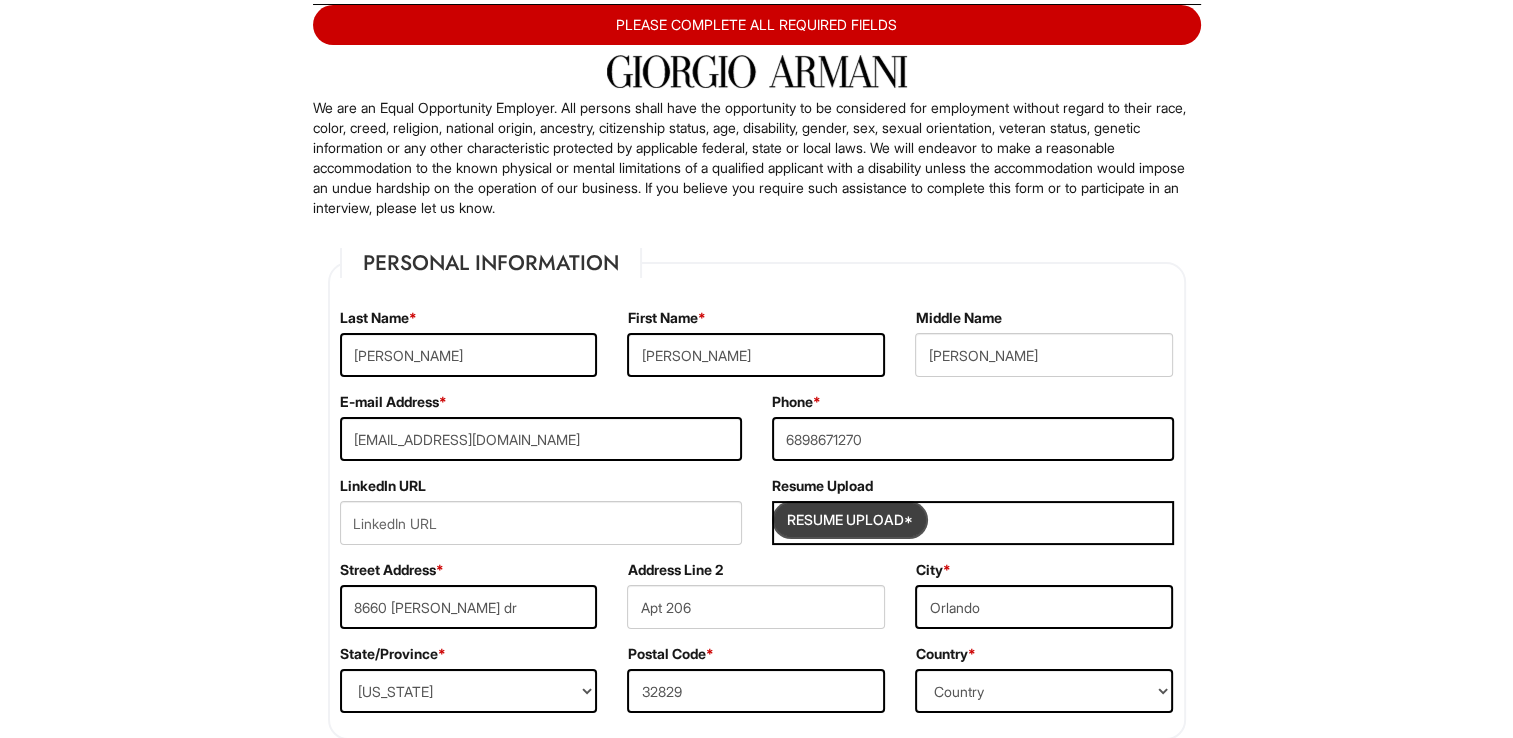 click at bounding box center (850, 520) 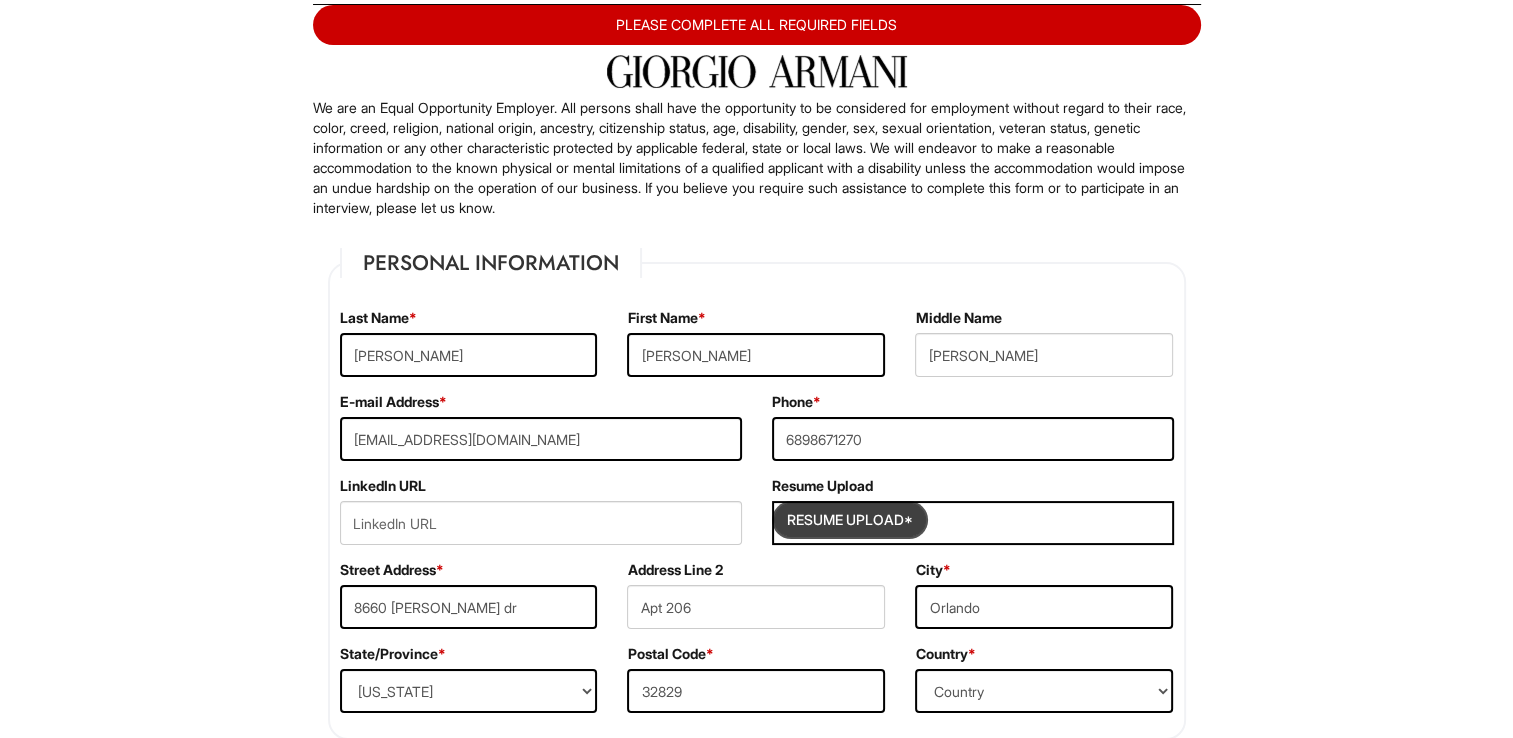 type on "C:\fakepath\[PERSON_NAME]-Resume.pdf" 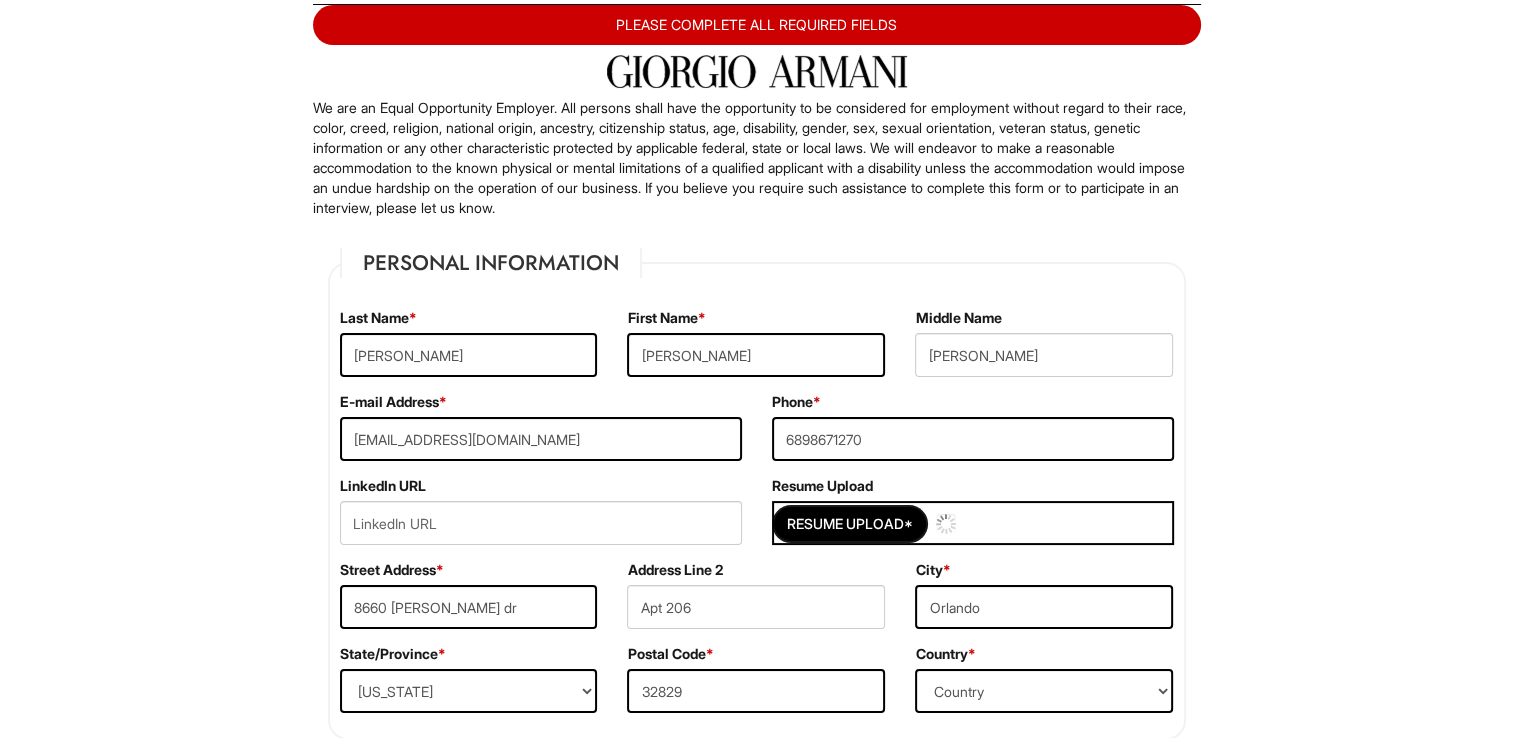 type 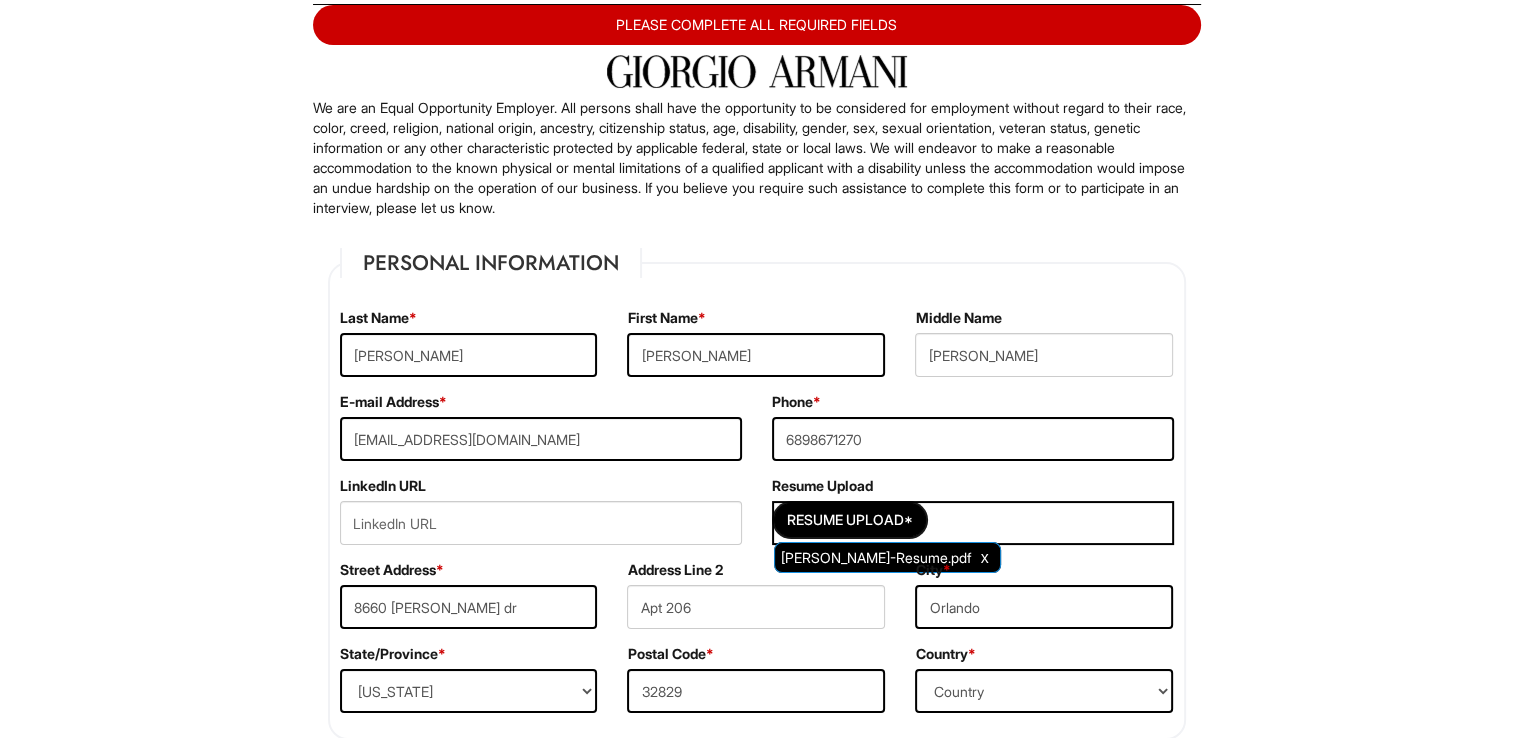 scroll, scrollTop: 768, scrollLeft: 0, axis: vertical 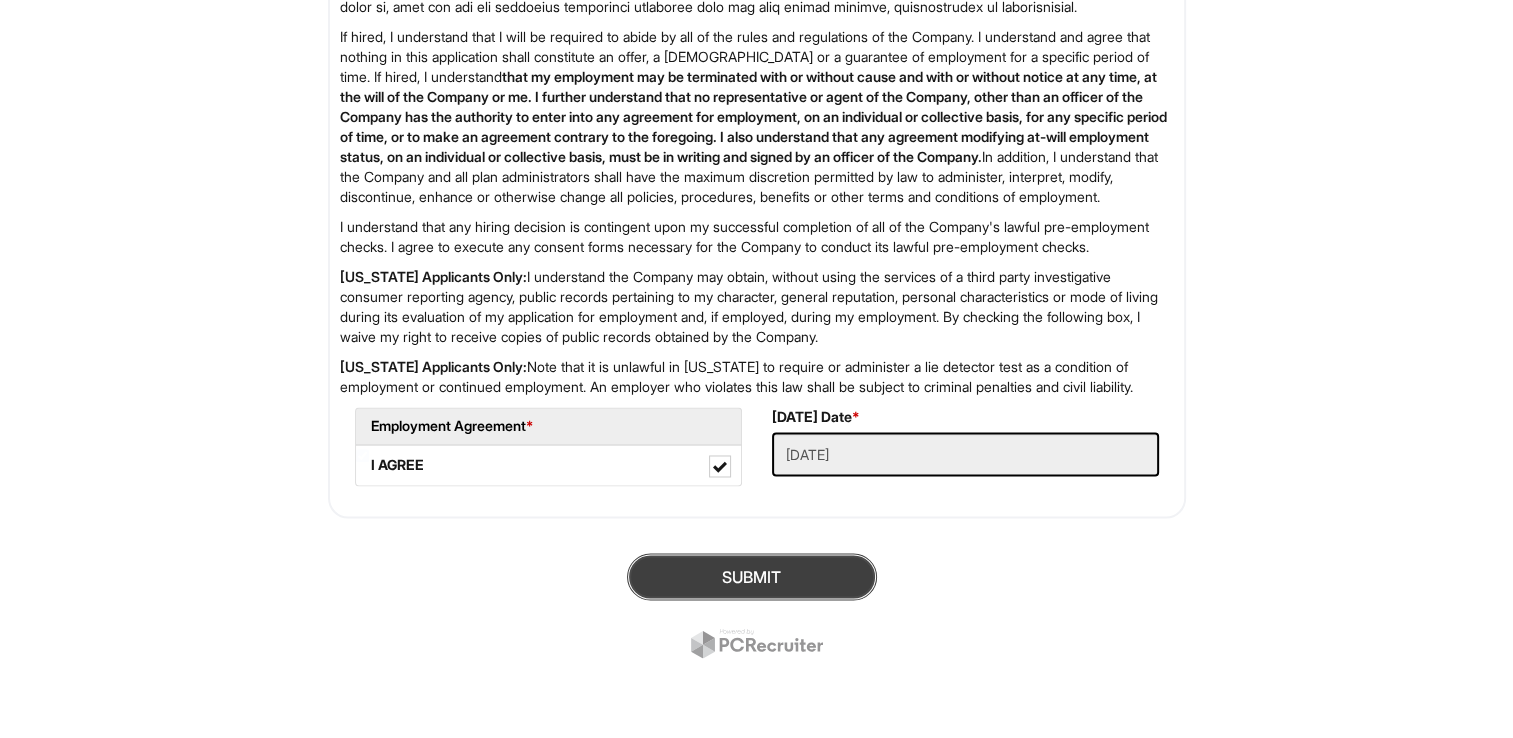click on "SUBMIT" at bounding box center (752, 576) 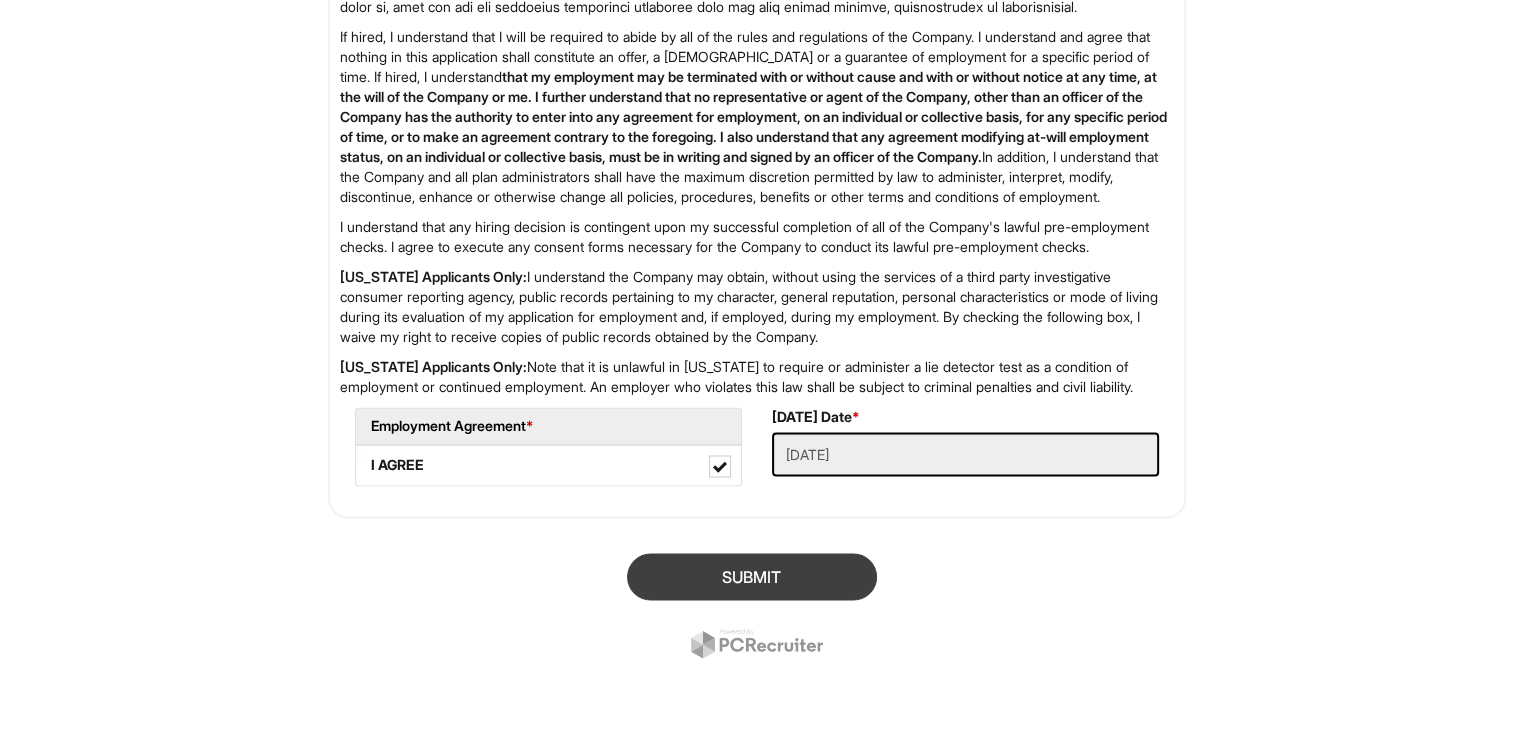 scroll, scrollTop: 122, scrollLeft: 0, axis: vertical 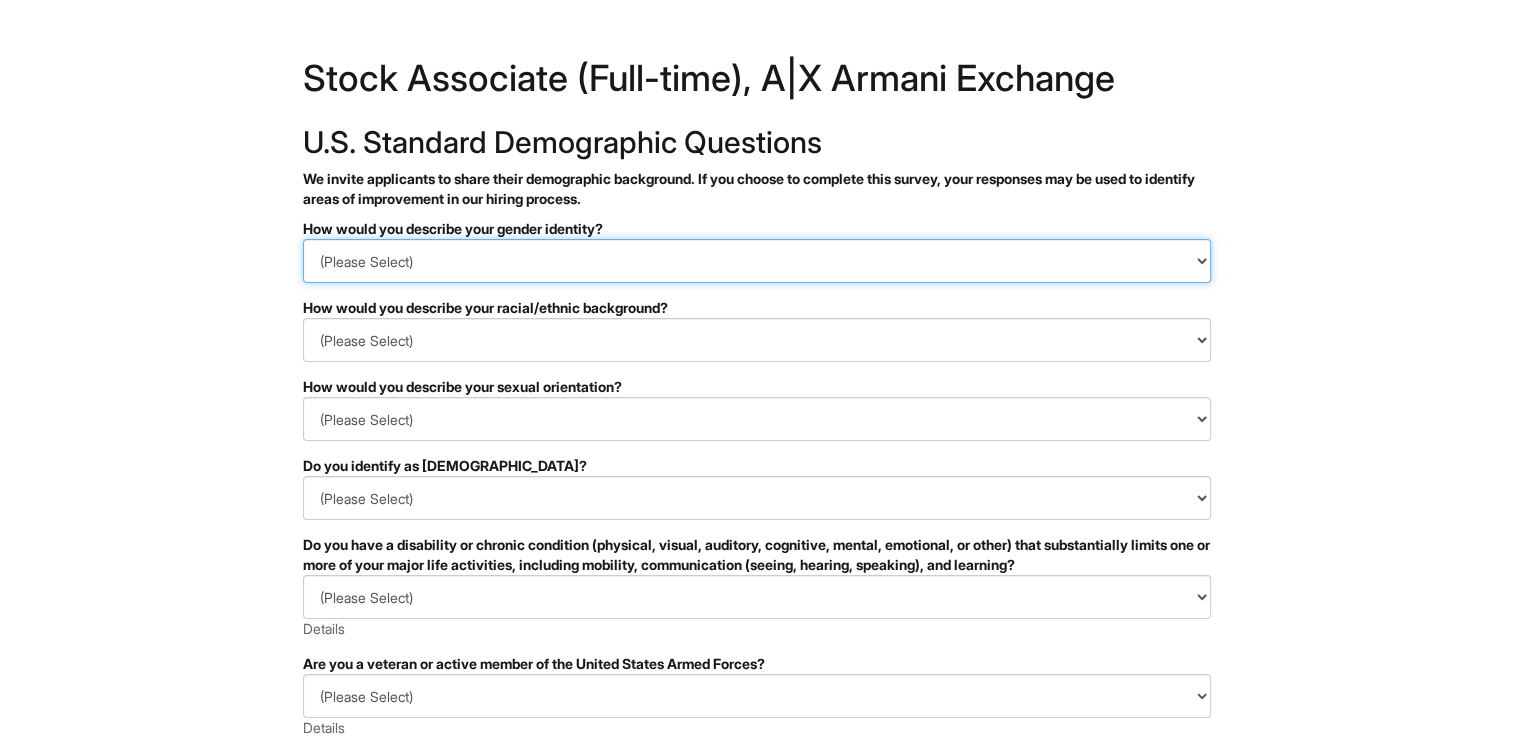 click on "(Please Select) Man Woman Non-binary I prefer to self-describe I don't wish to answer" at bounding box center (757, 261) 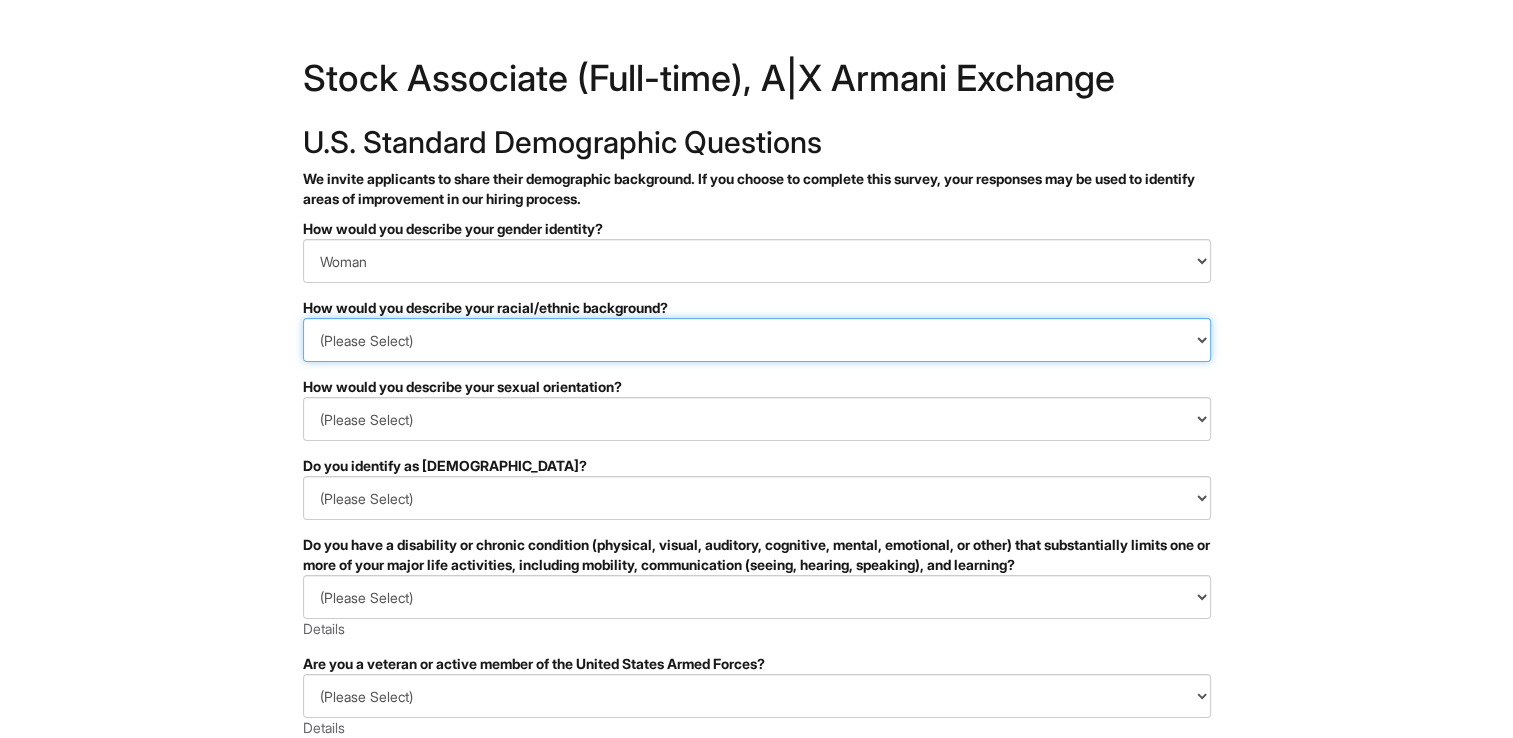 click on "(Please Select) Black or of African descent    East Asian    Hispanic, Latinx or of Spanish Origin    Indigenous, American Indian or Alaska Native    Middle Eastern or North African    Native Hawaiian or Pacific Islander    South Asian    Southeast Asian    White or European    I prefer to self-describe    I don't wish to answer" at bounding box center [757, 340] 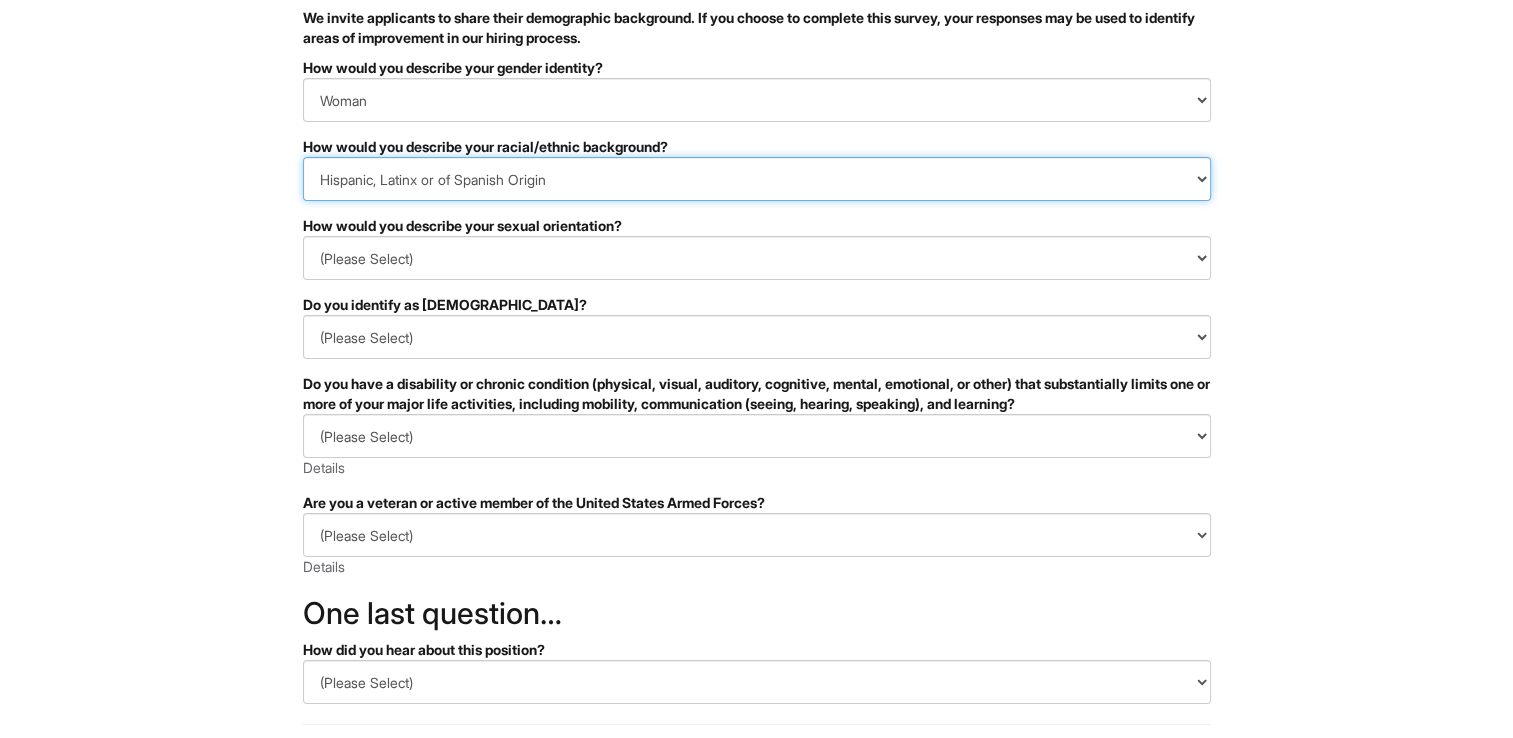scroll, scrollTop: 172, scrollLeft: 0, axis: vertical 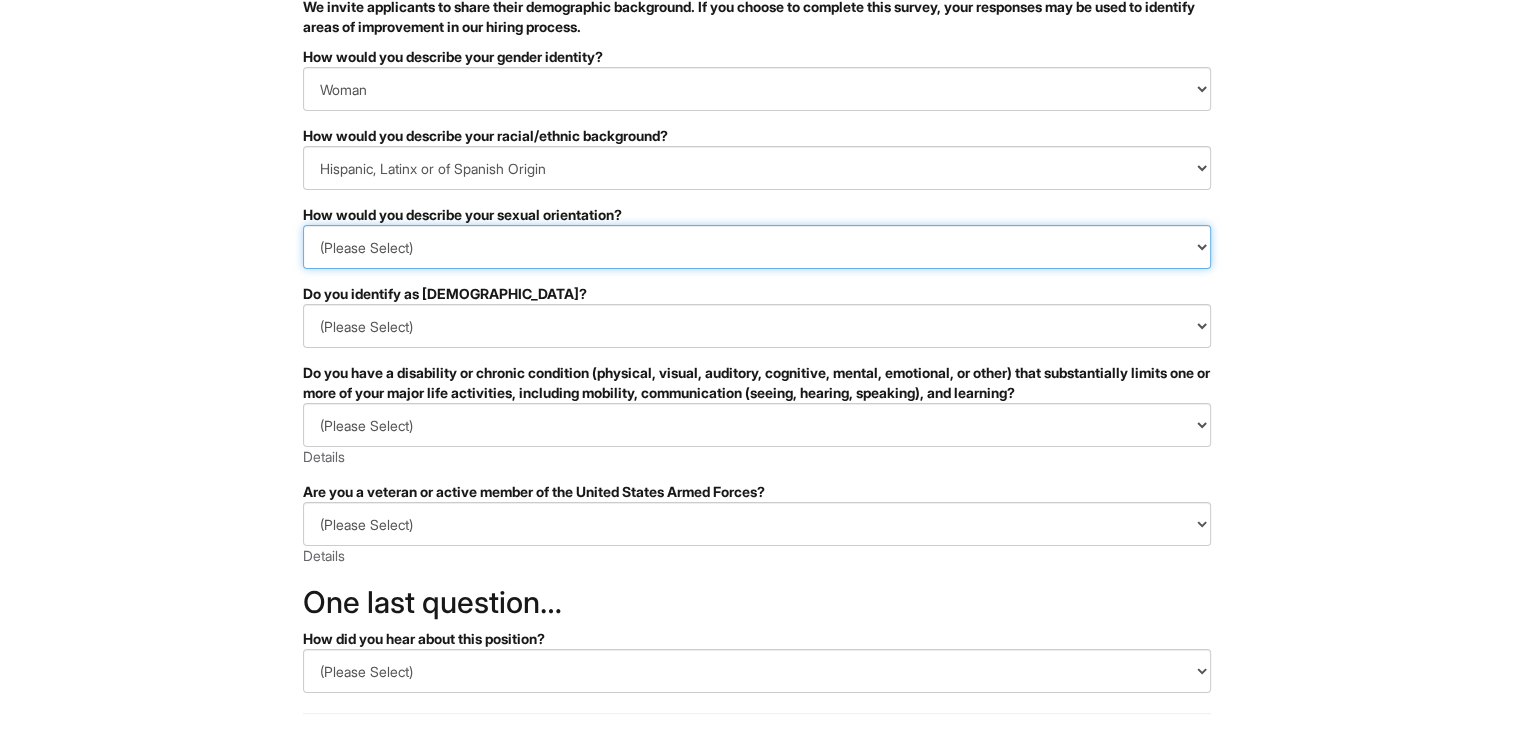 click on "(Please Select) Asexual Bisexual and/or pansexual Gay Heterosexual Lesbian Queer I prefer to self-describe I don't wish to answer" at bounding box center [757, 247] 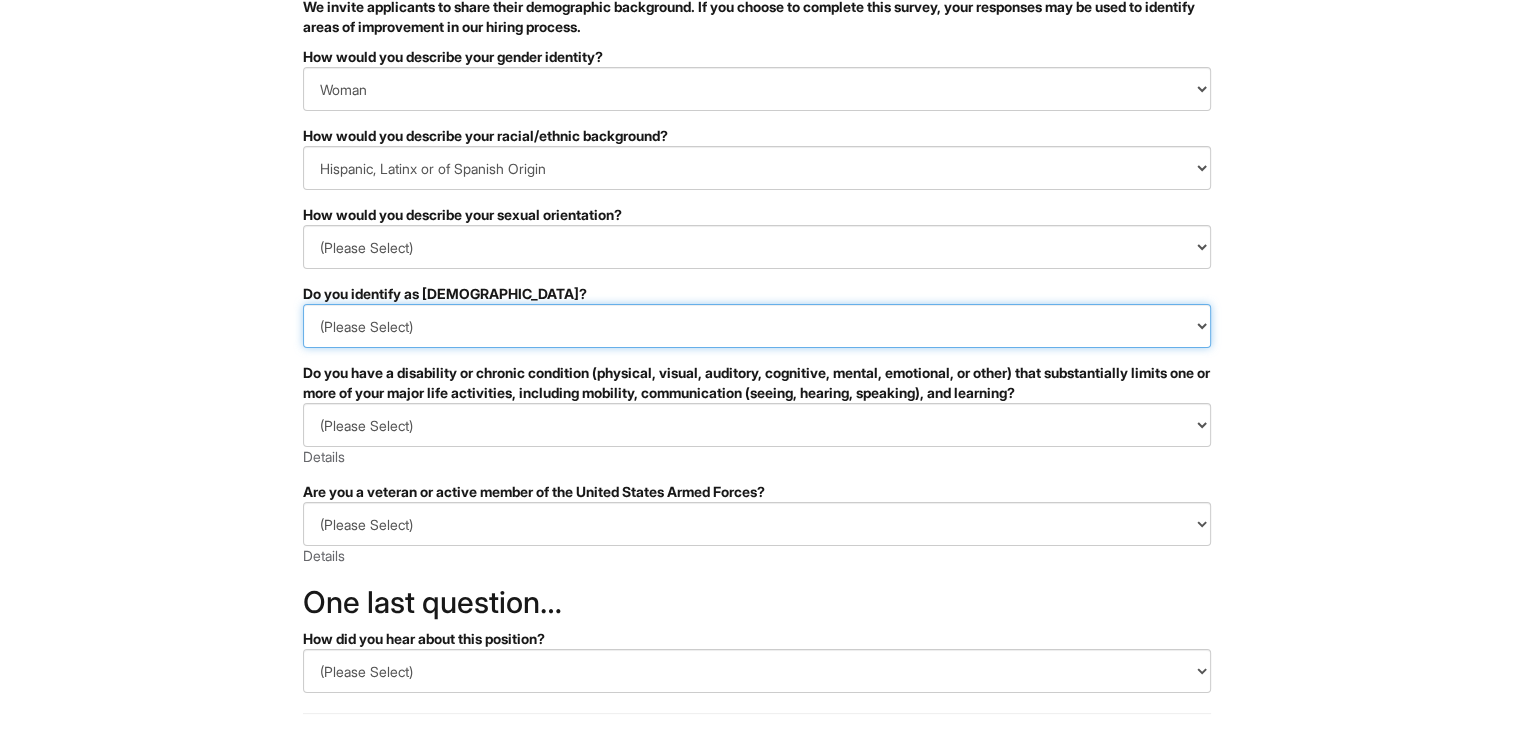 click on "(Please Select) Yes No I prefer to self-describe I don't wish to answer" at bounding box center (757, 326) 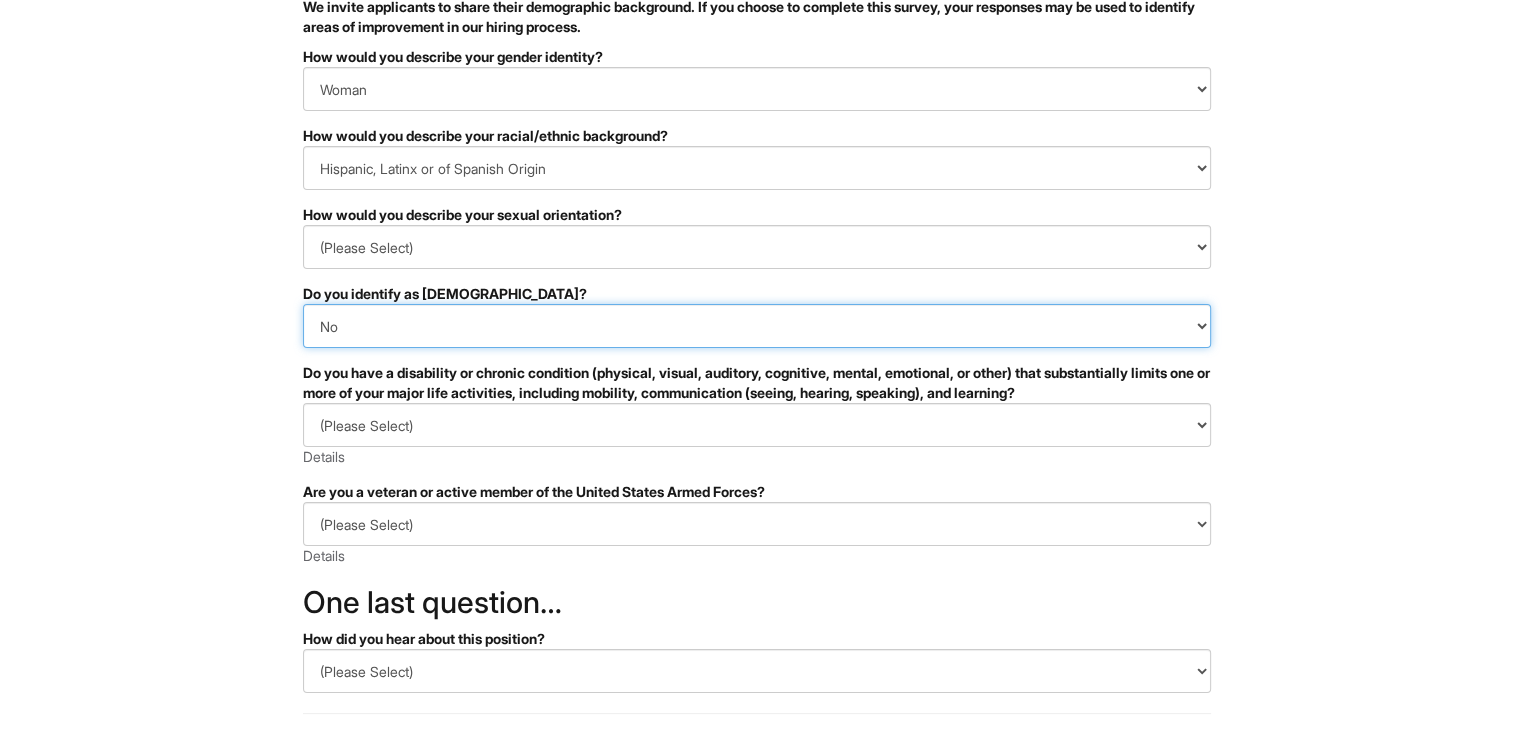 click on "(Please Select) Yes No I prefer to self-describe I don't wish to answer" at bounding box center [757, 326] 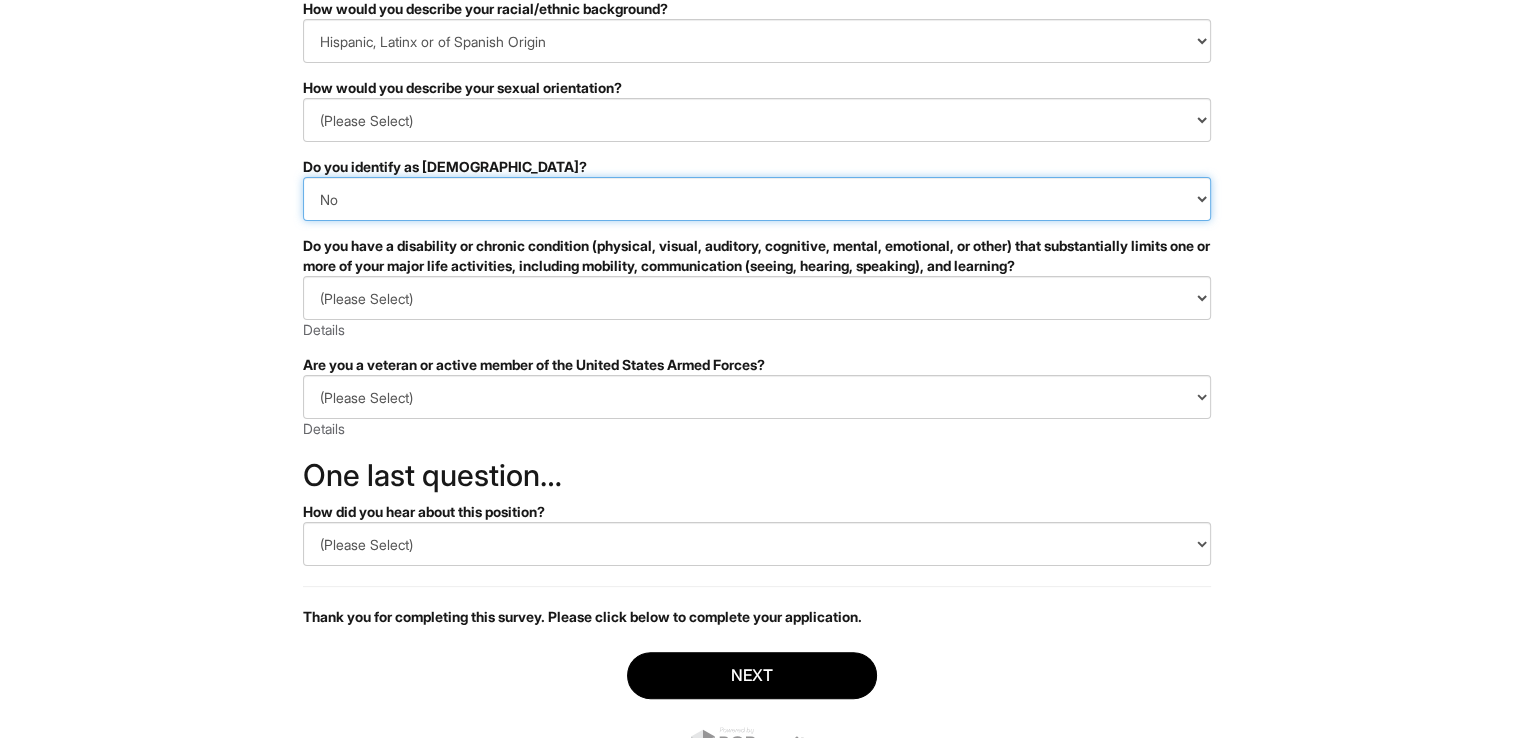 scroll, scrollTop: 300, scrollLeft: 0, axis: vertical 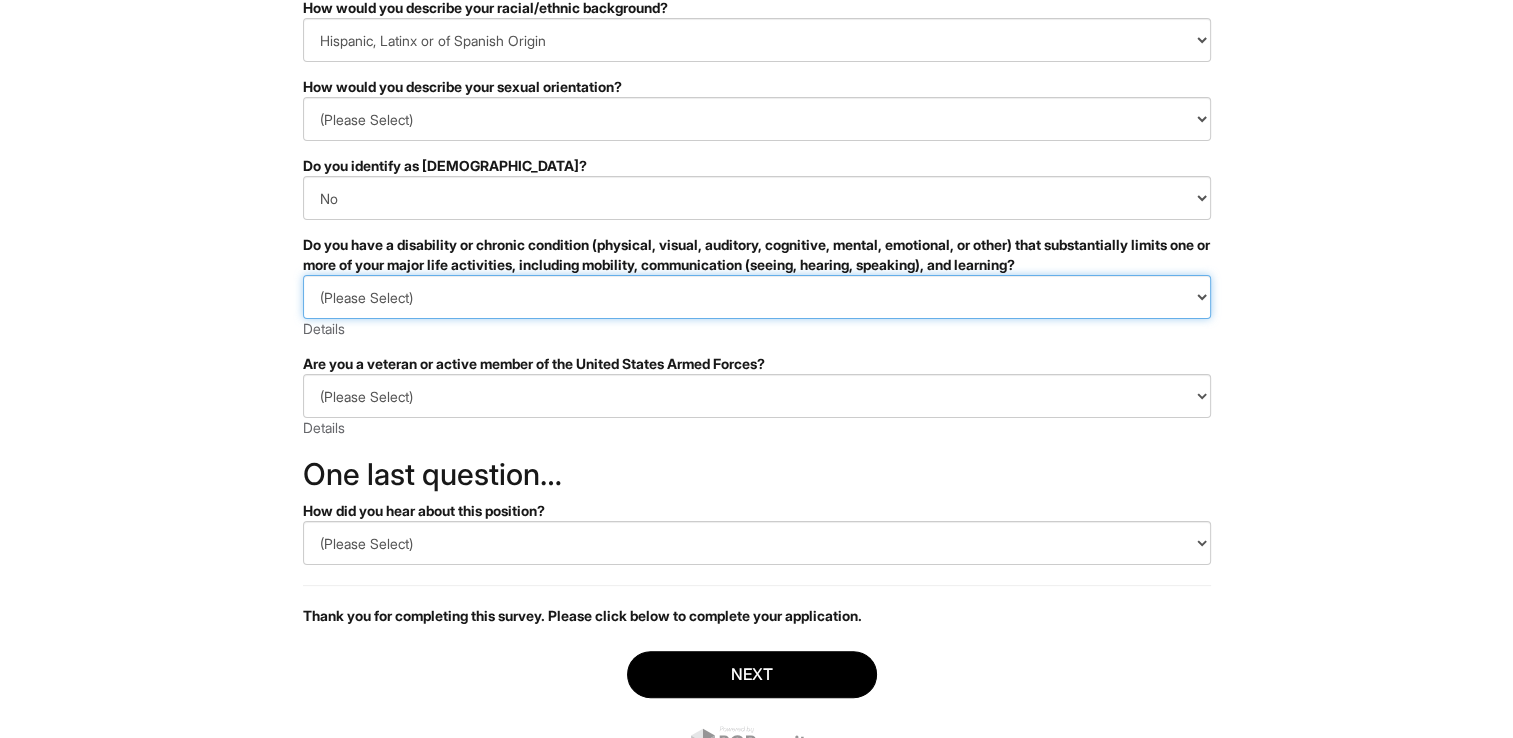 click on "(Please Select) YES, I HAVE A DISABILITY (or previously had a disability) NO, I DON'T HAVE A DISABILITY I DON'T WISH TO ANSWER" at bounding box center [757, 297] 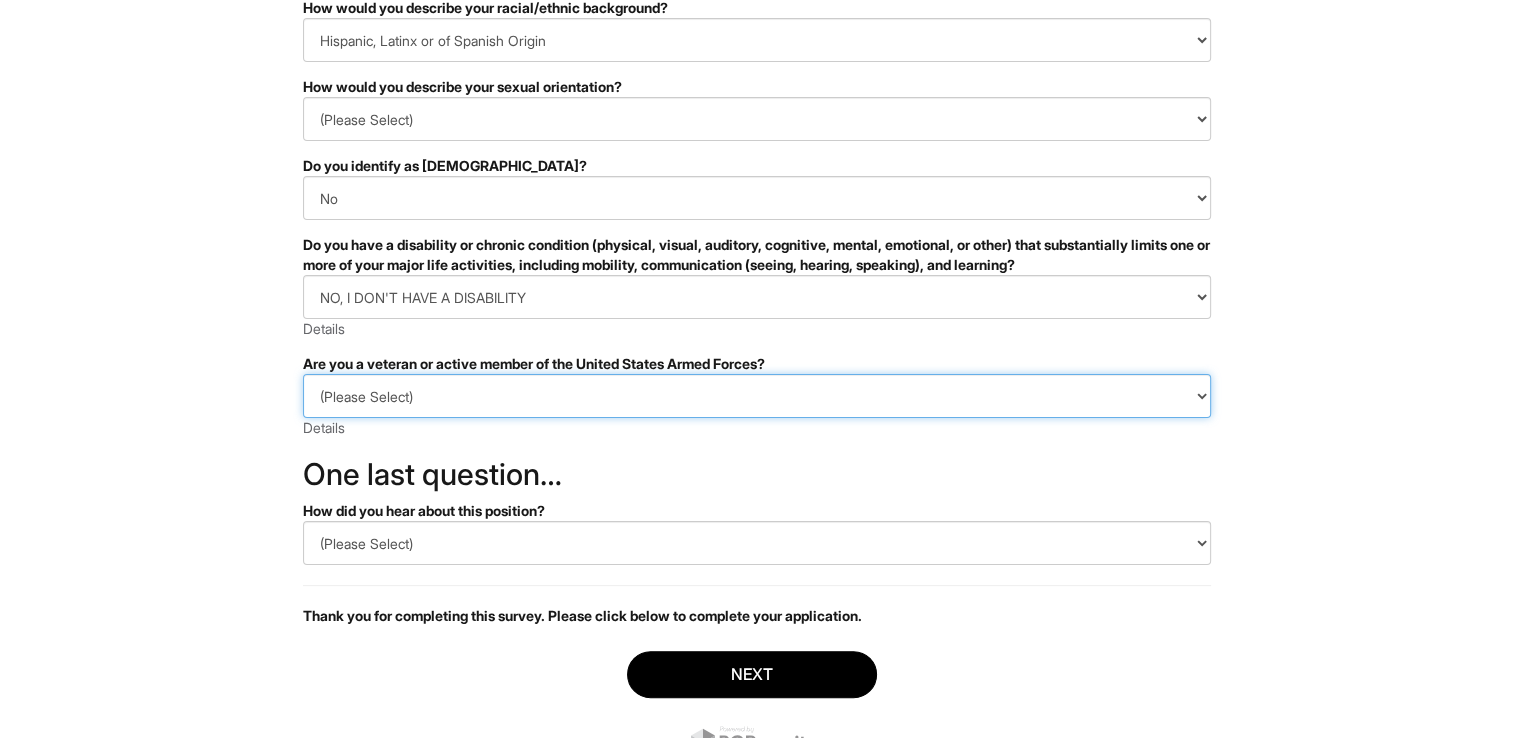 click on "(Please Select) I IDENTIFY AS ONE OR MORE OF THE CLASSIFICATIONS OF PROTECTED VETERANS LISTED I AM NOT A PROTECTED VETERAN I PREFER NOT TO ANSWER" at bounding box center (757, 396) 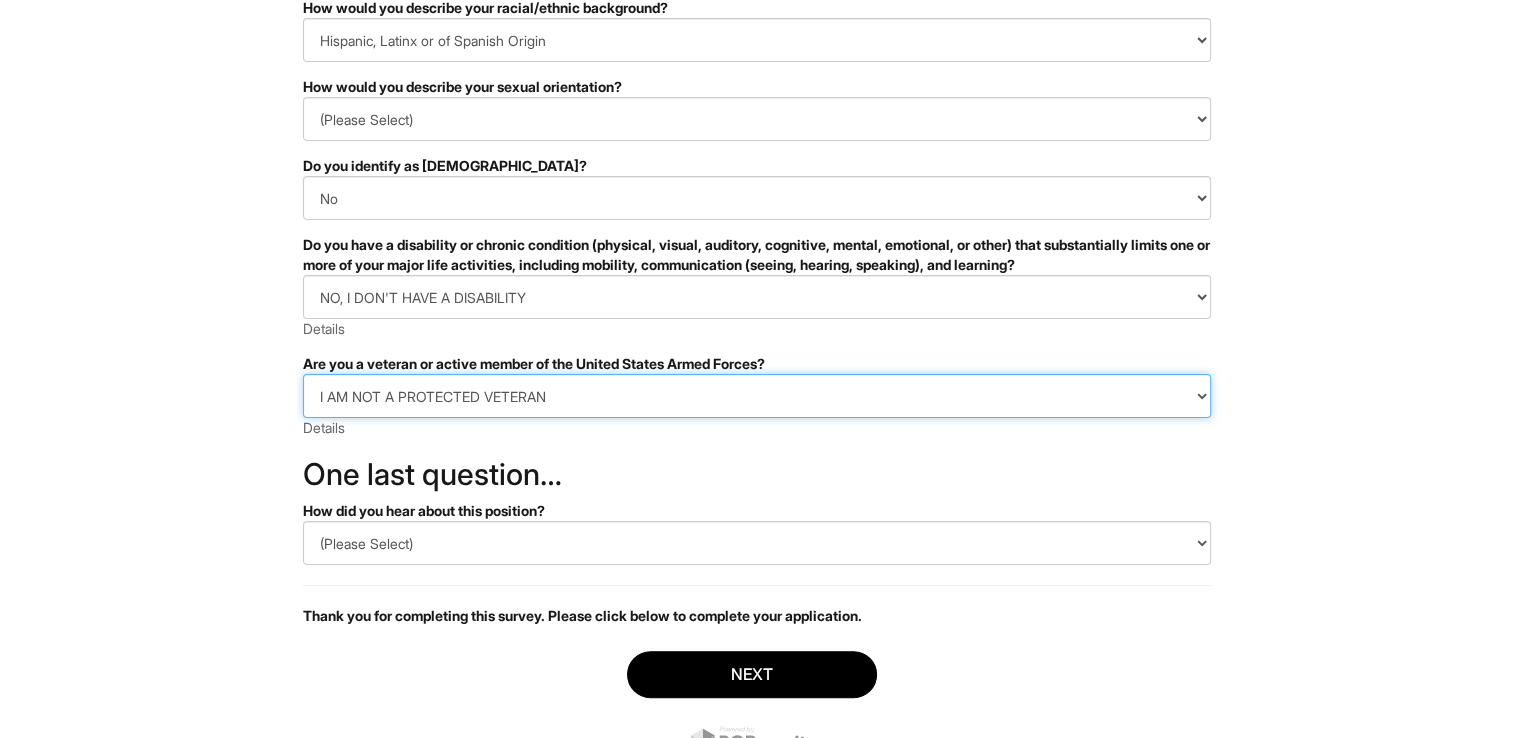 click on "(Please Select) I IDENTIFY AS ONE OR MORE OF THE CLASSIFICATIONS OF PROTECTED VETERANS LISTED I AM NOT A PROTECTED VETERAN I PREFER NOT TO ANSWER" at bounding box center (757, 396) 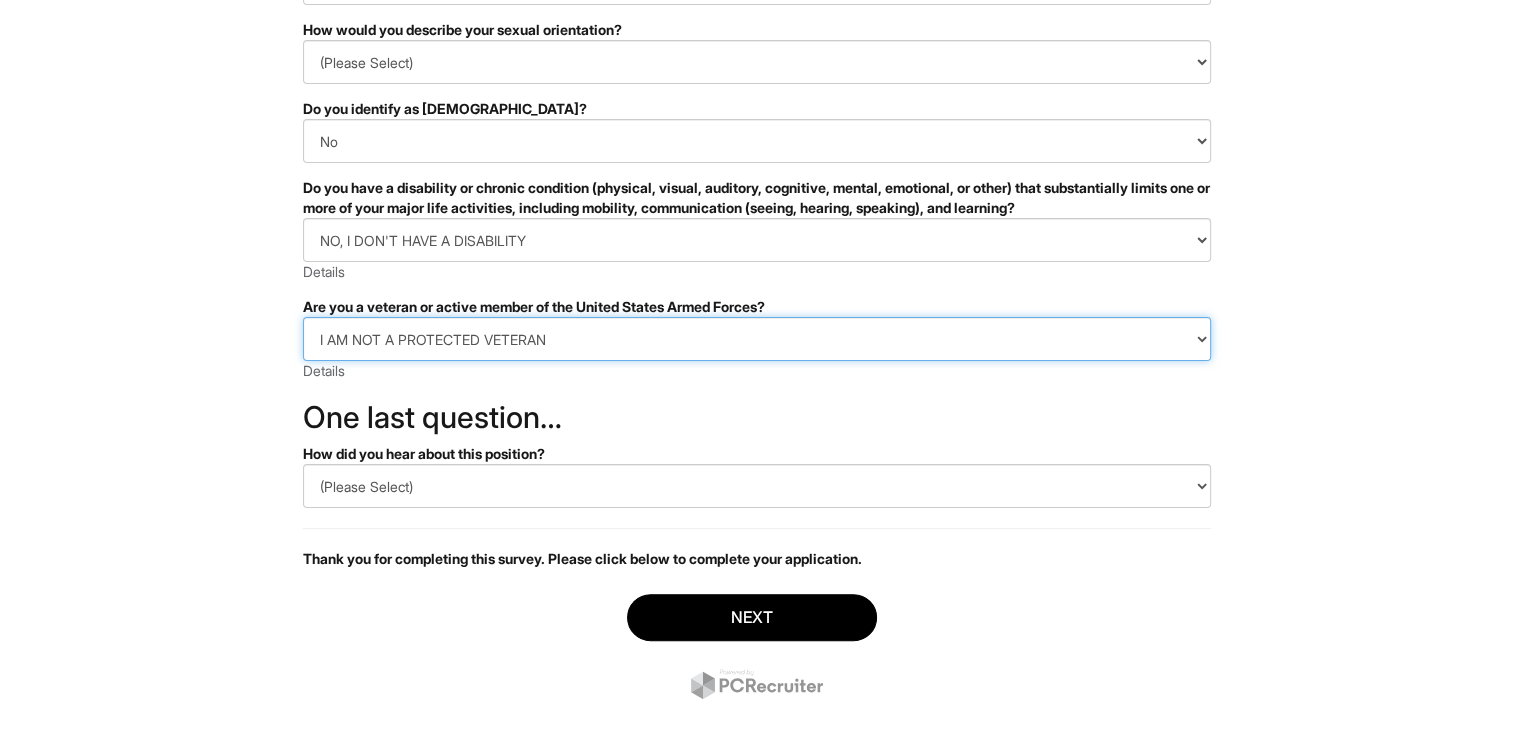 scroll, scrollTop: 360, scrollLeft: 0, axis: vertical 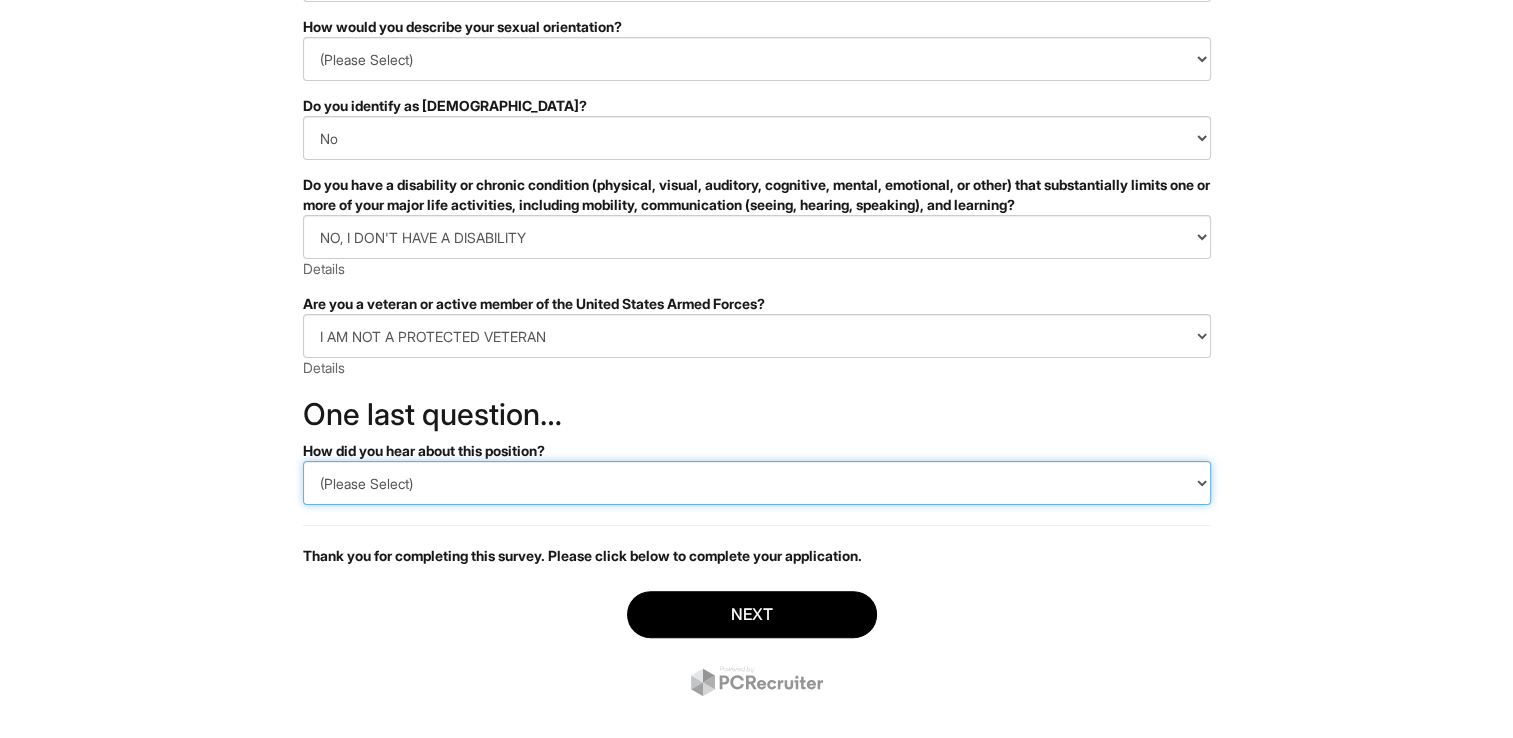 click on "(Please Select) CareerBuilder Indeed LinkedIn Monster Referral Other" at bounding box center [757, 483] 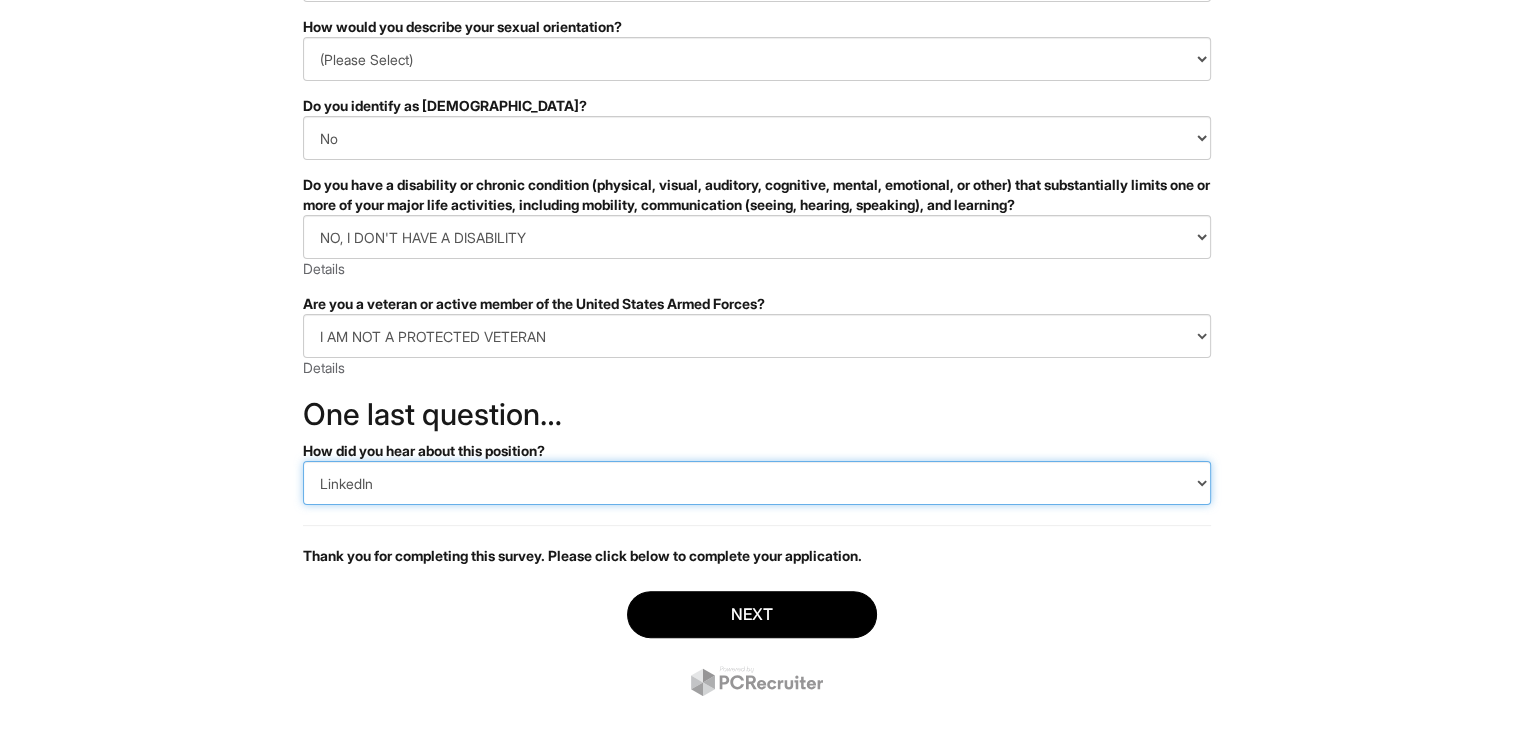 click on "(Please Select) CareerBuilder Indeed LinkedIn Monster Referral Other" at bounding box center [757, 483] 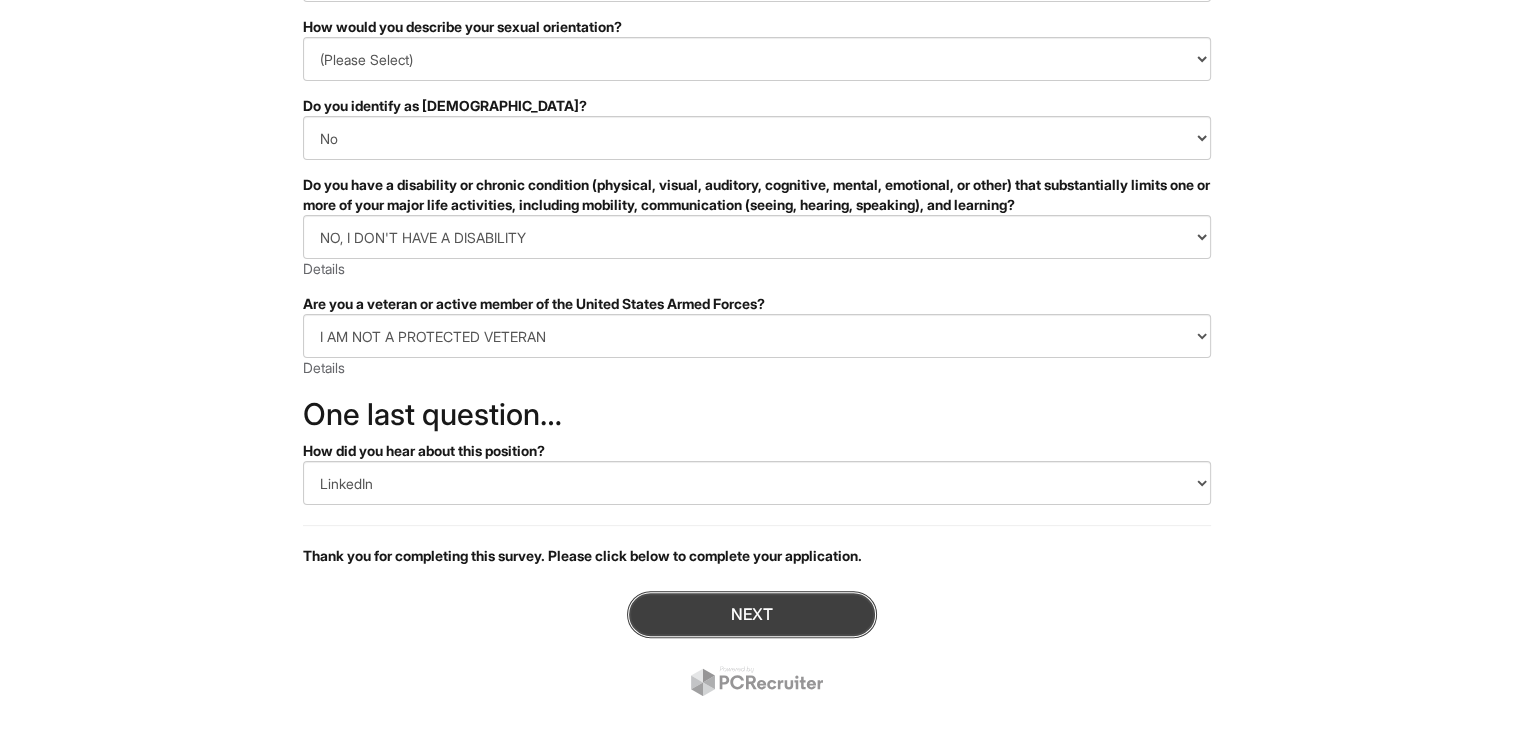 click on "Next" at bounding box center (752, 614) 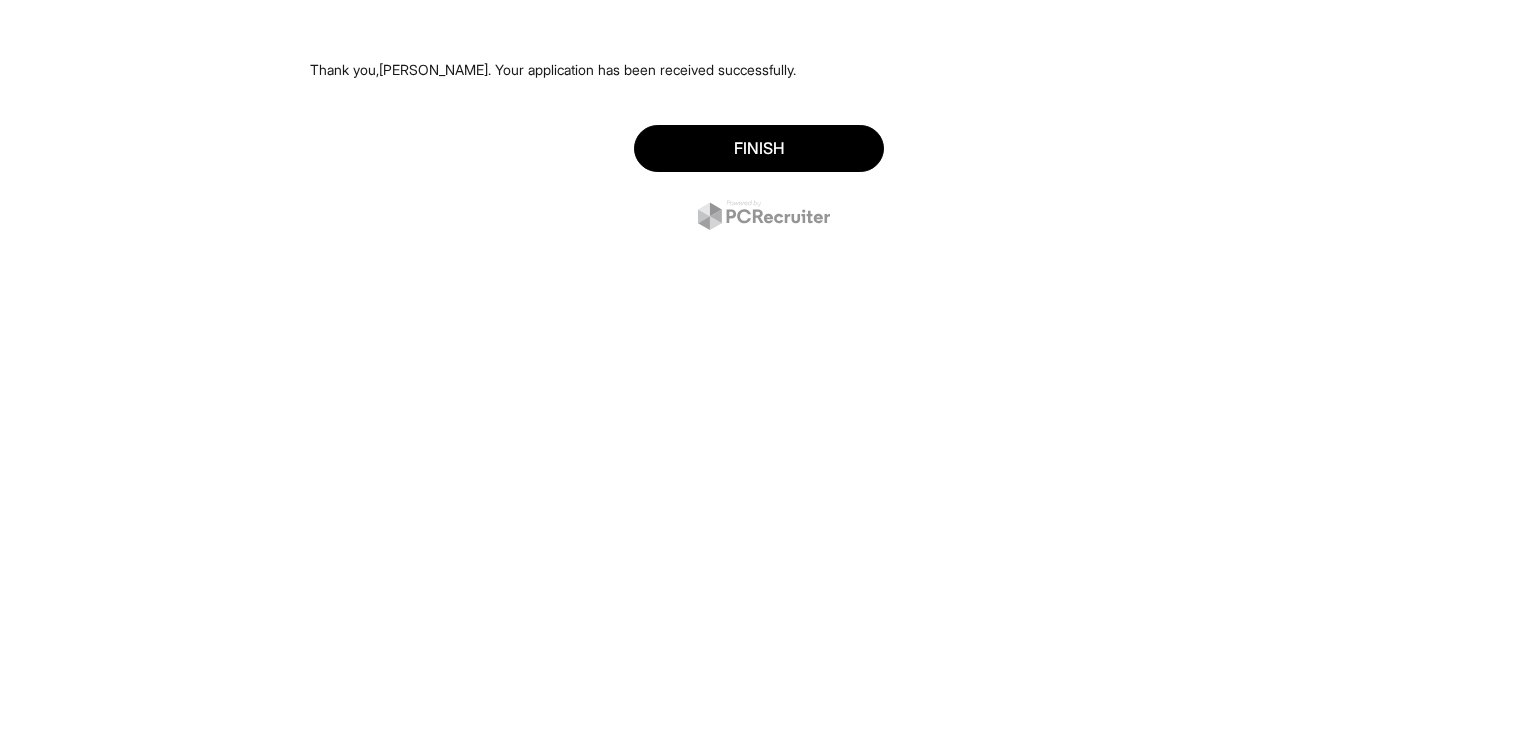 scroll, scrollTop: 0, scrollLeft: 0, axis: both 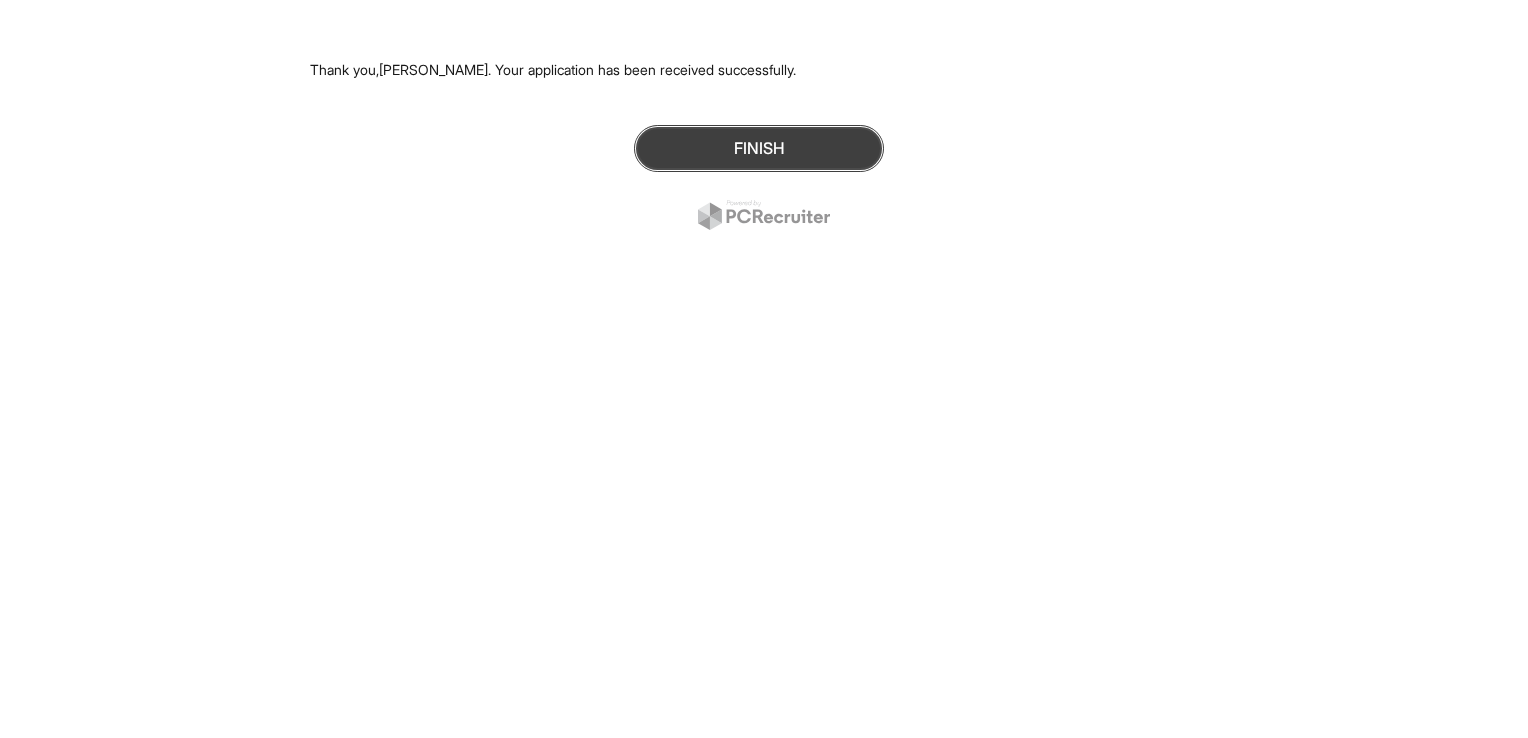 click on "Finish" at bounding box center (759, 148) 